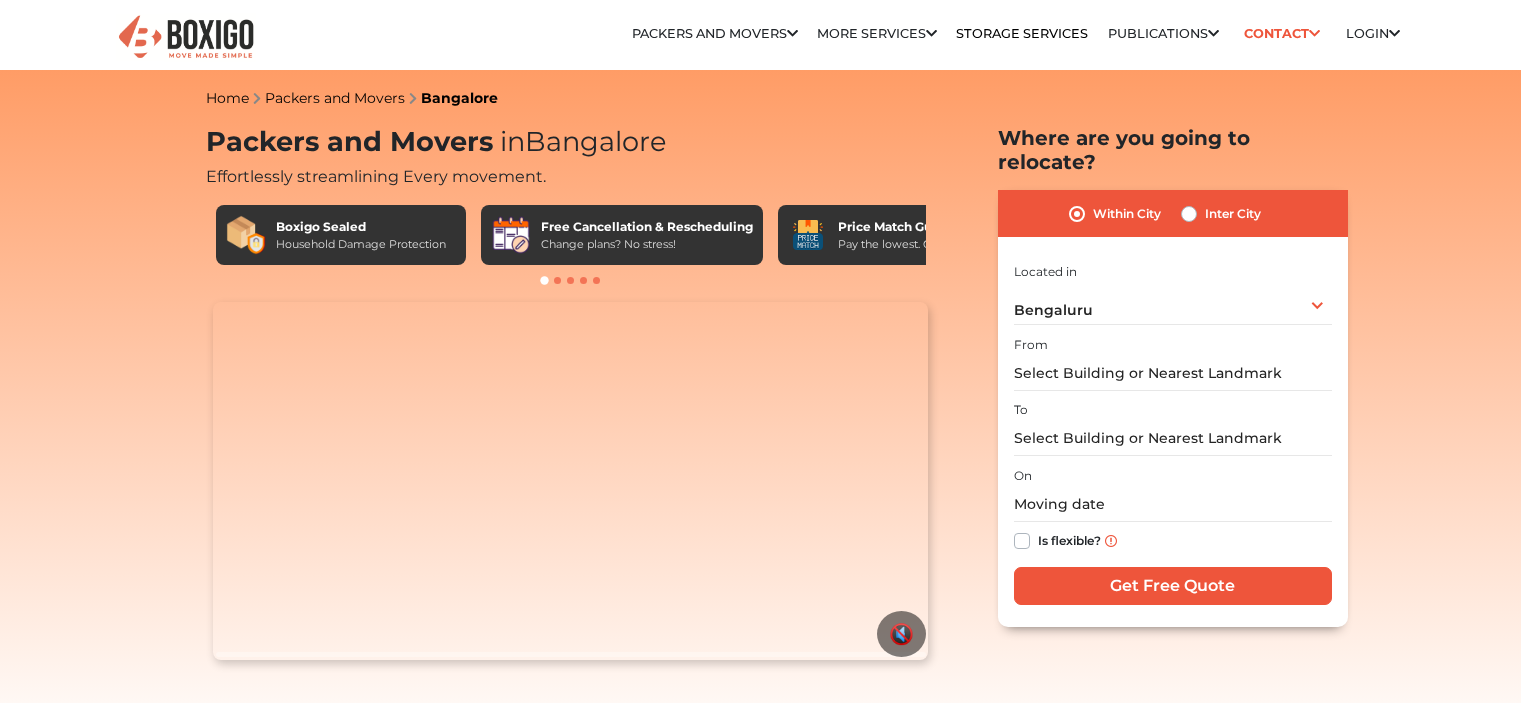 scroll, scrollTop: 0, scrollLeft: 0, axis: both 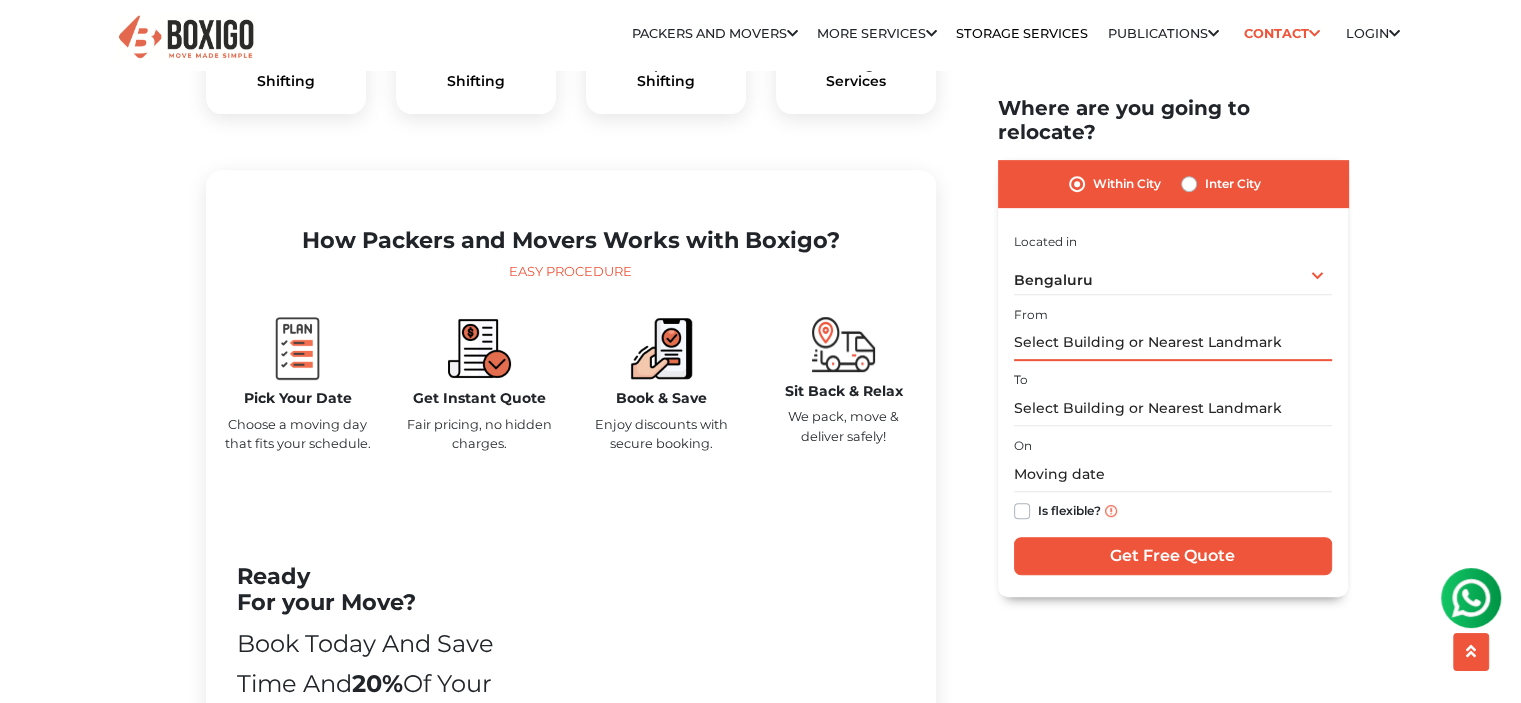 click at bounding box center (1173, 343) 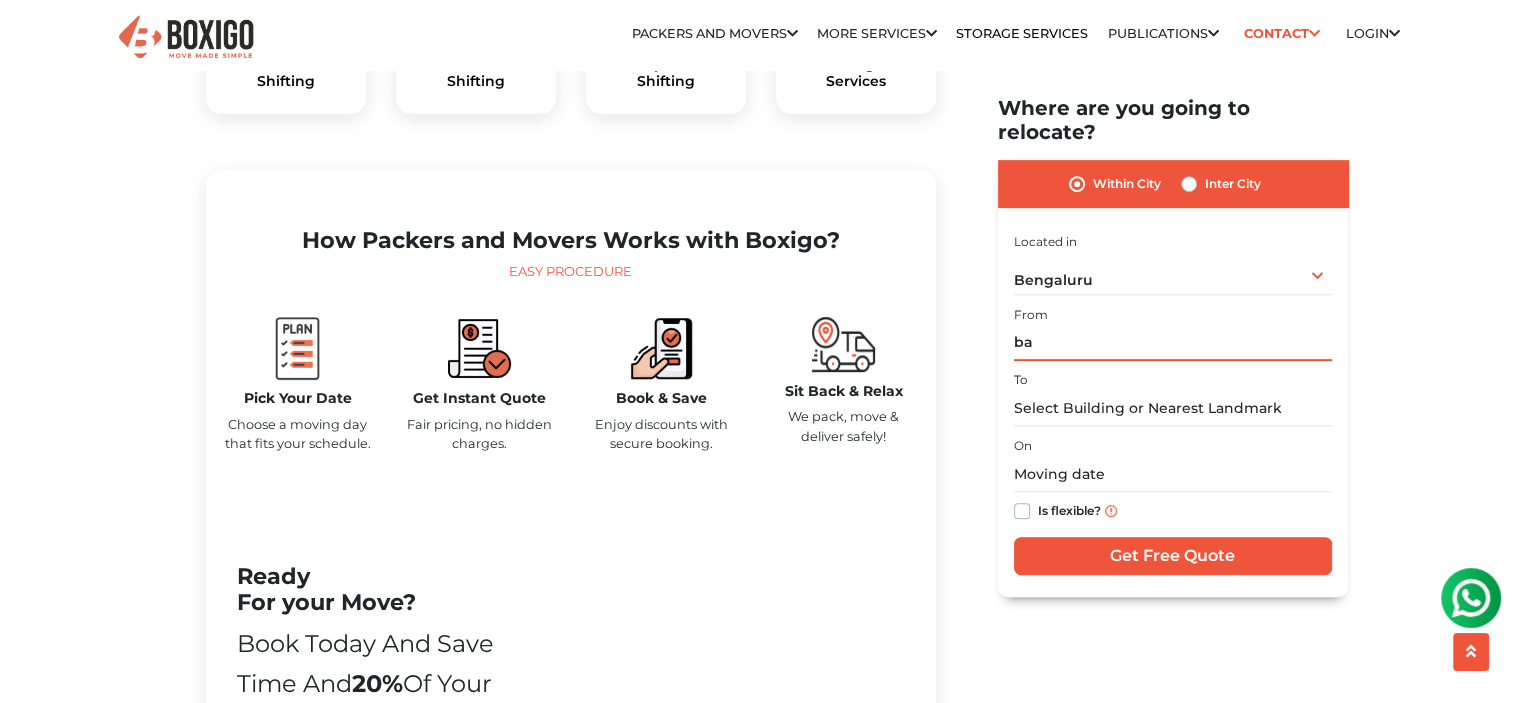 type on "b" 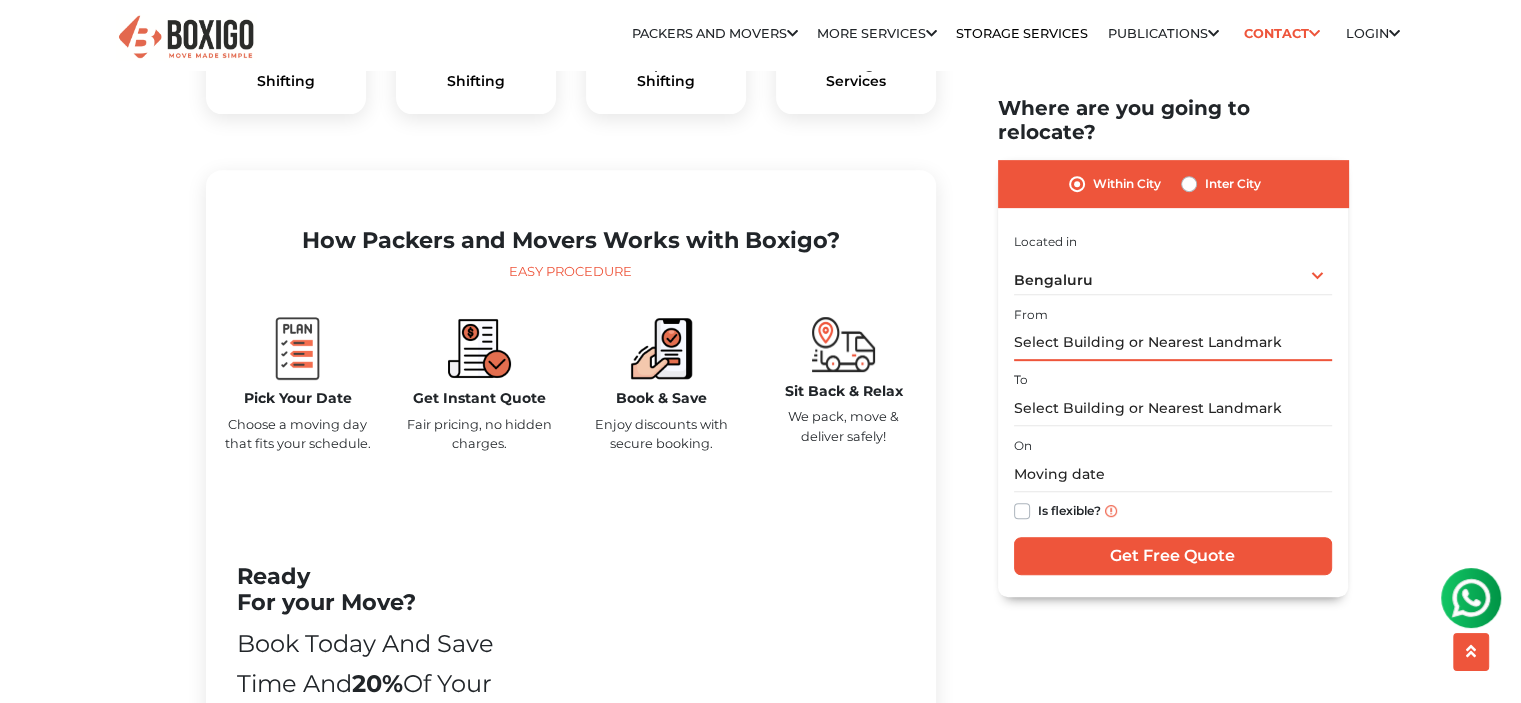 type on "6" 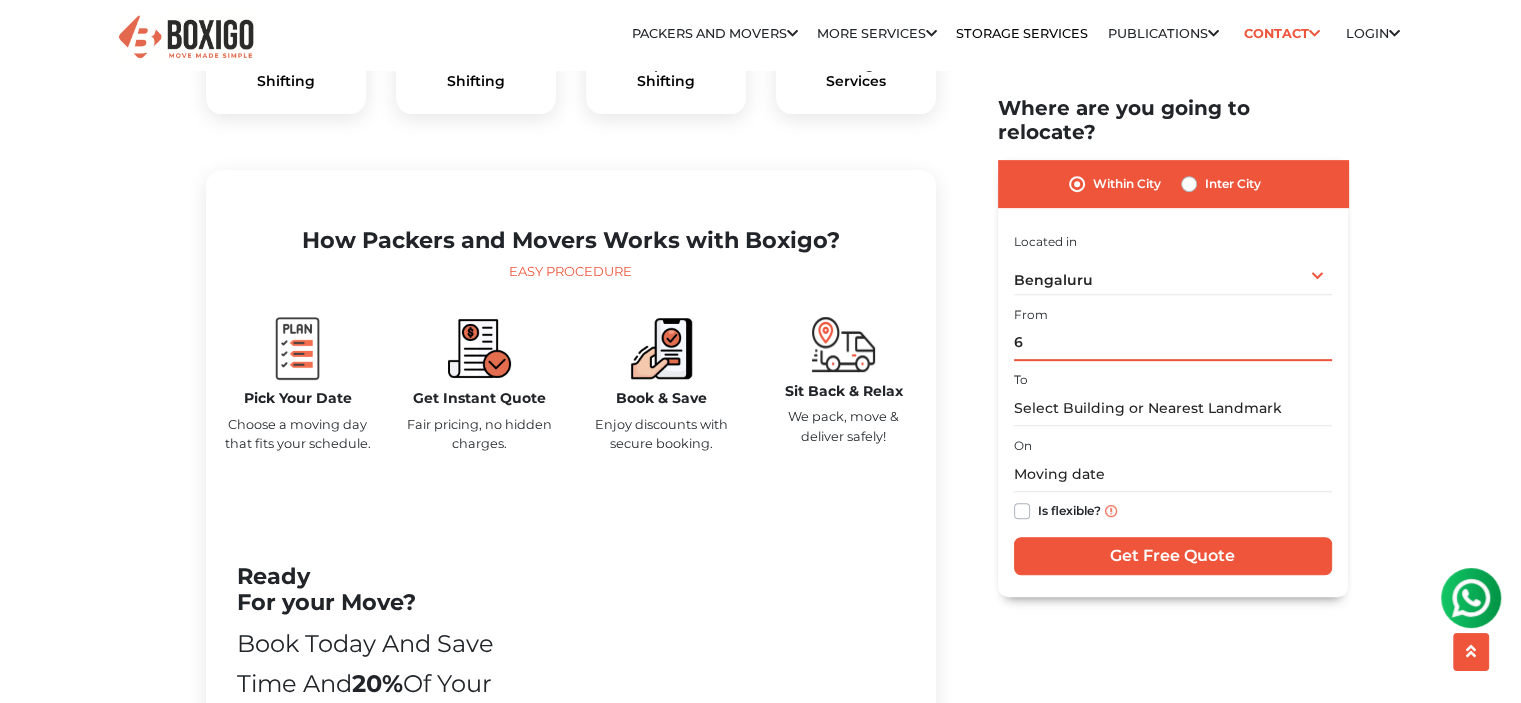type 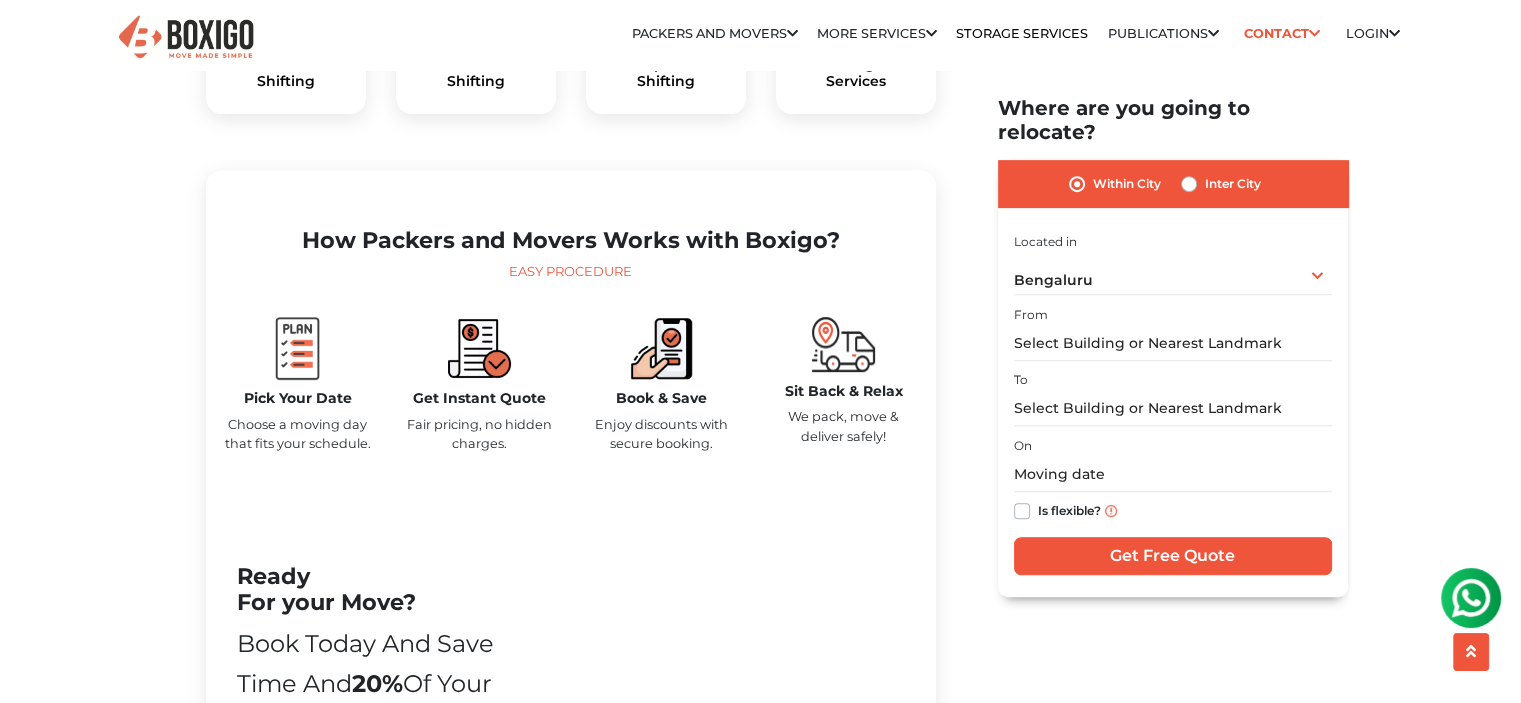 click on "Inter City" at bounding box center (1233, 184) 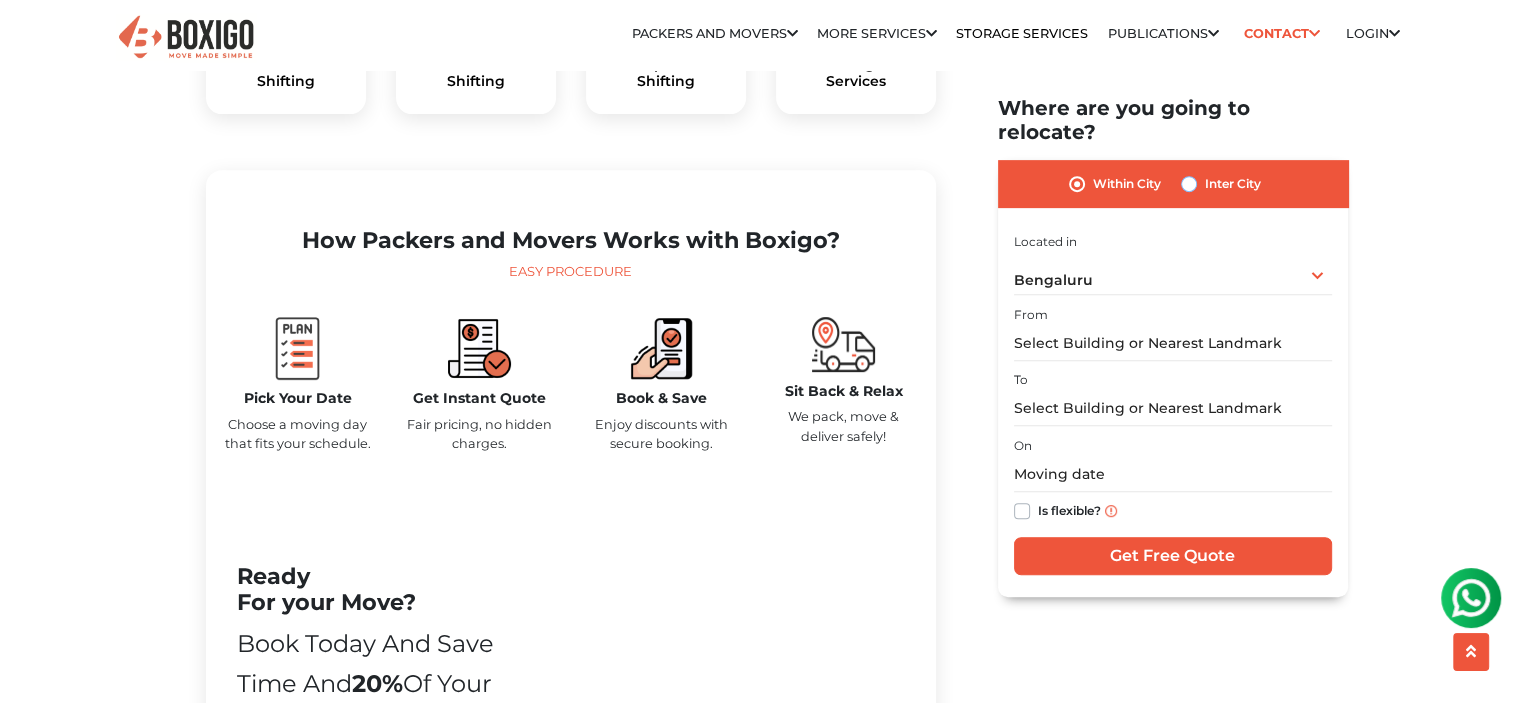 click on "Inter City" at bounding box center [1189, 182] 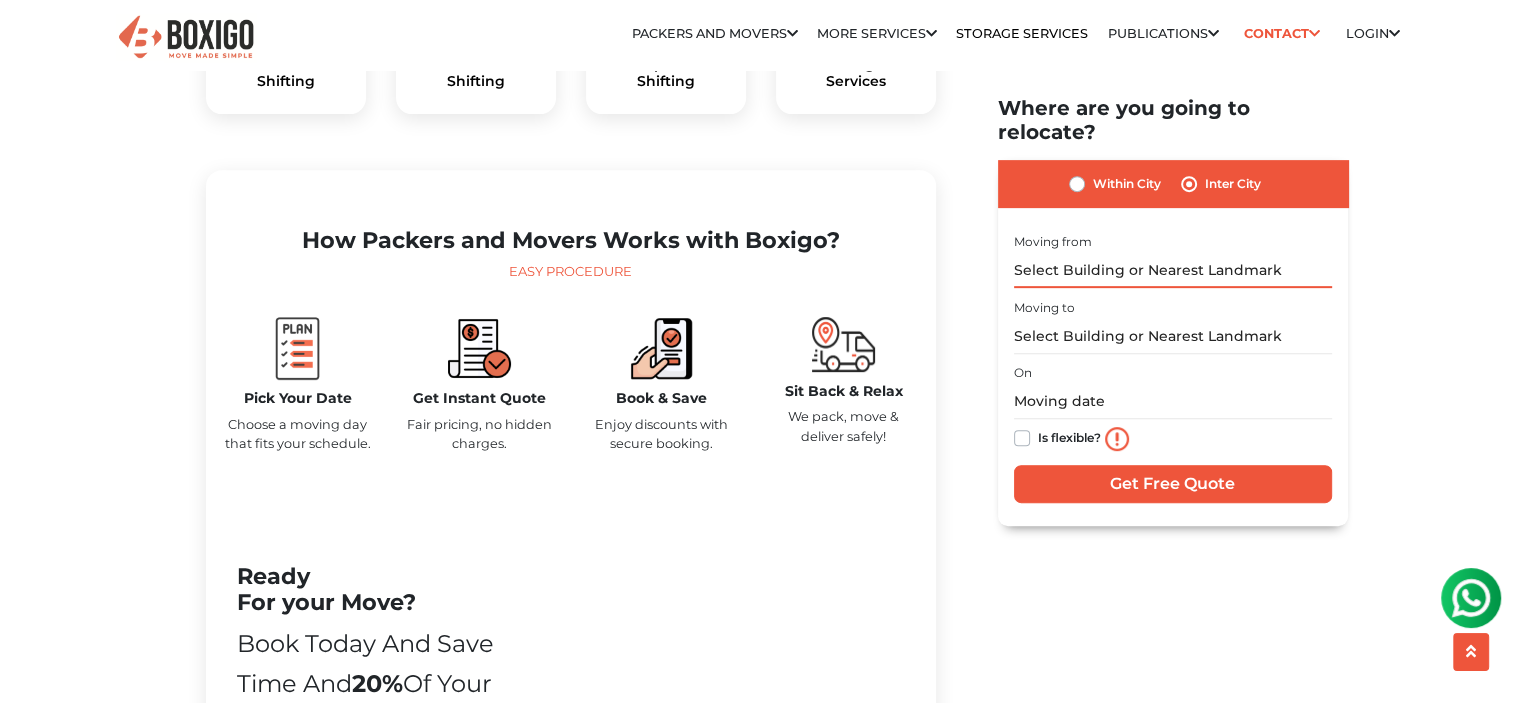 click at bounding box center (1173, 270) 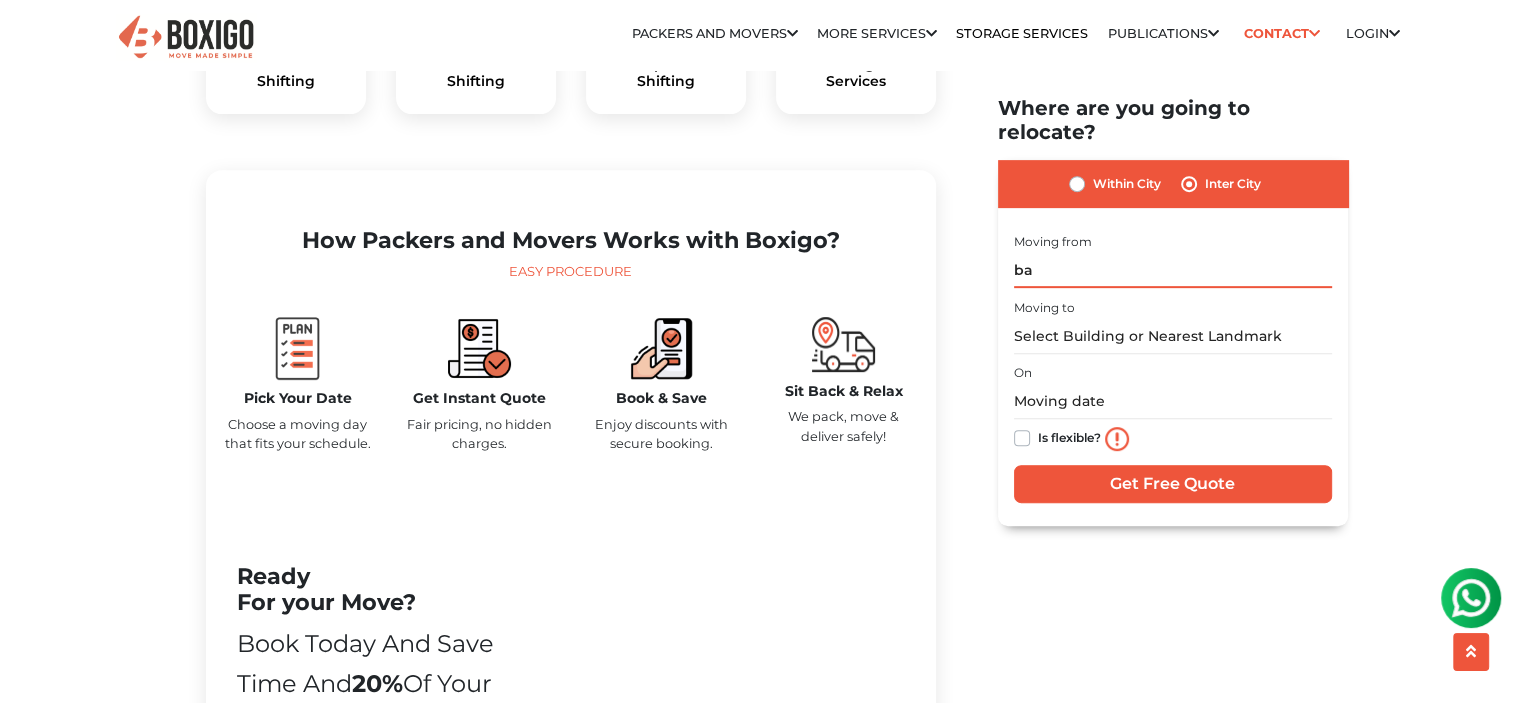 type on "b" 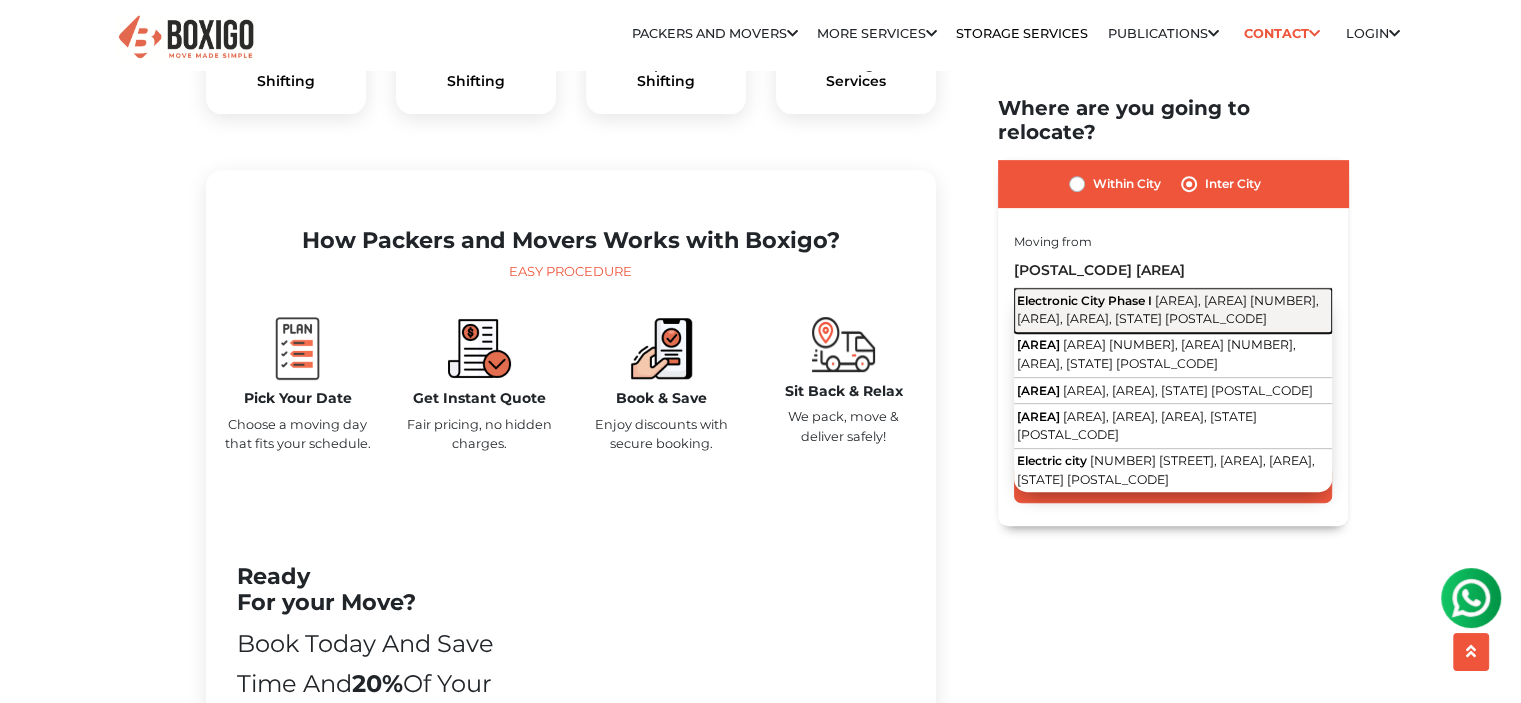 click on "[AREA], [AREA] [NUMBER], [AREA], [AREA], [STATE] [POSTAL_CODE]" at bounding box center [1173, 310] 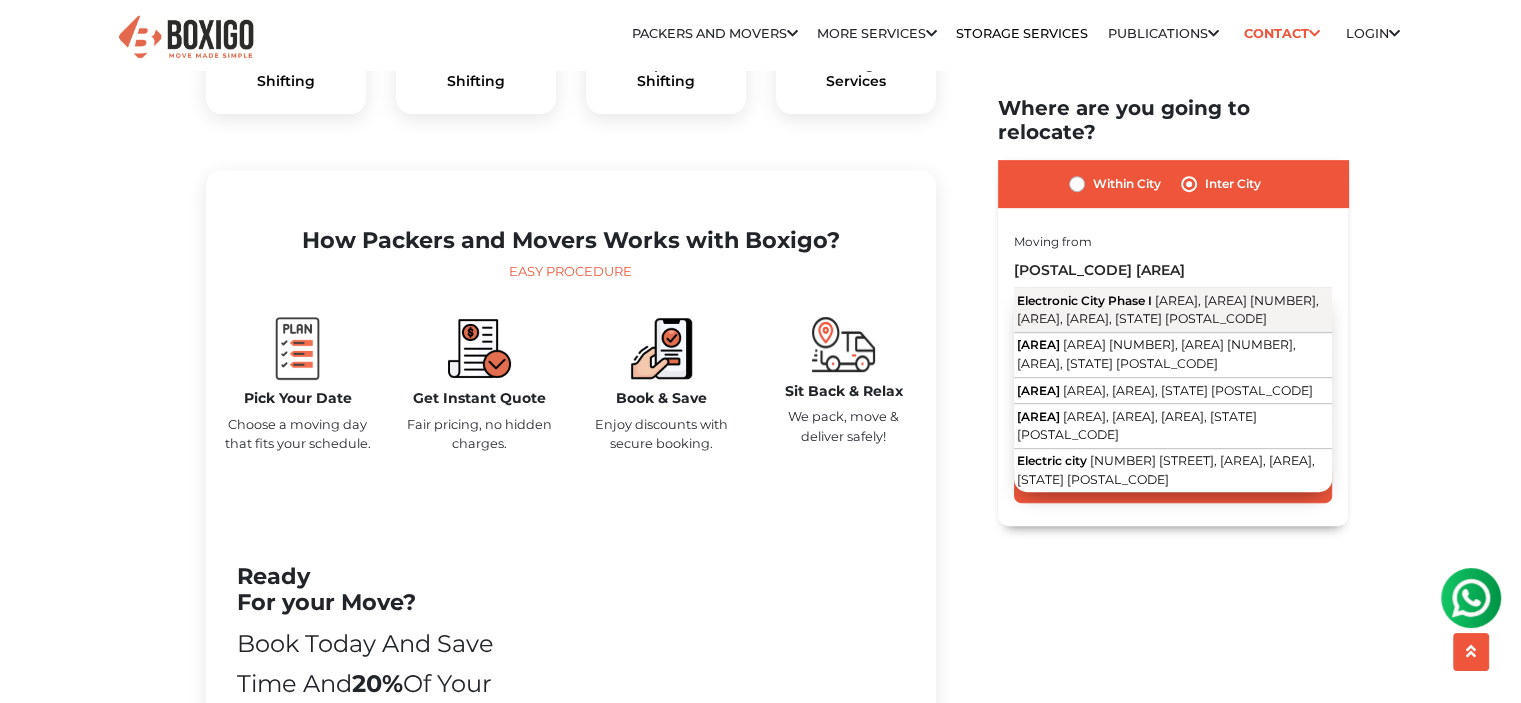 type on "[AREA], [AREA], [AREA], [CITY], [STATE] [POSTAL_CODE]" 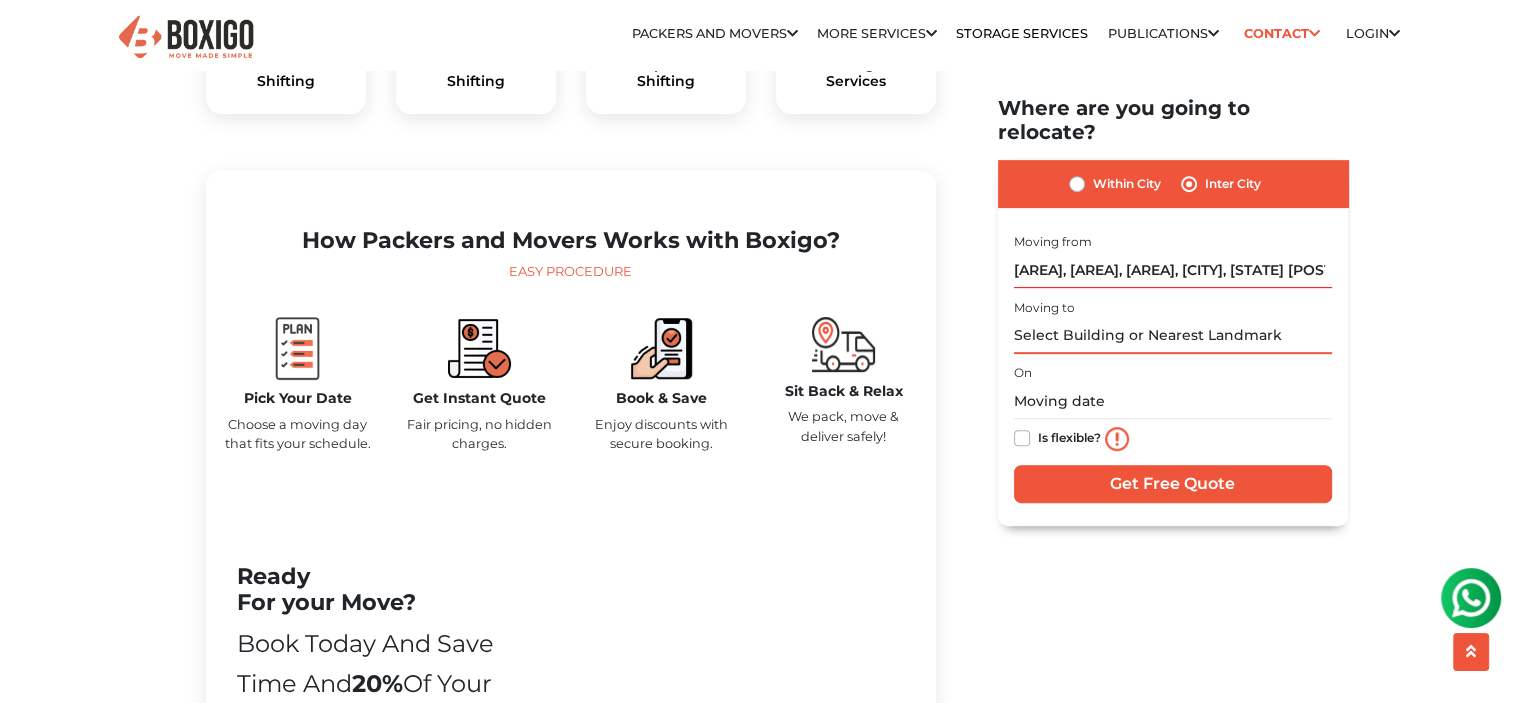 click at bounding box center [1173, 336] 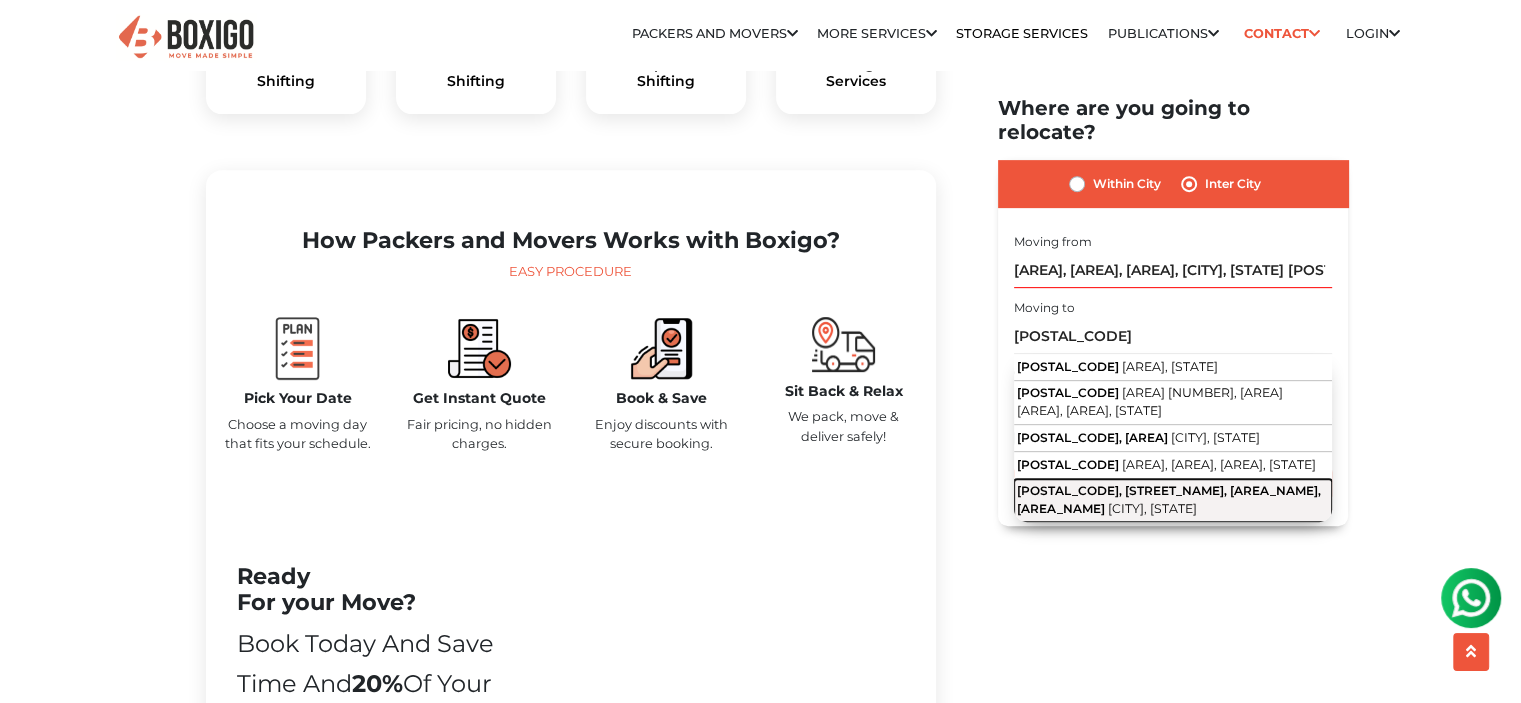 click on "[POSTAL_CODE], [STREET_NAME], [AREA_NAME], [AREA_NAME]" at bounding box center [1169, 499] 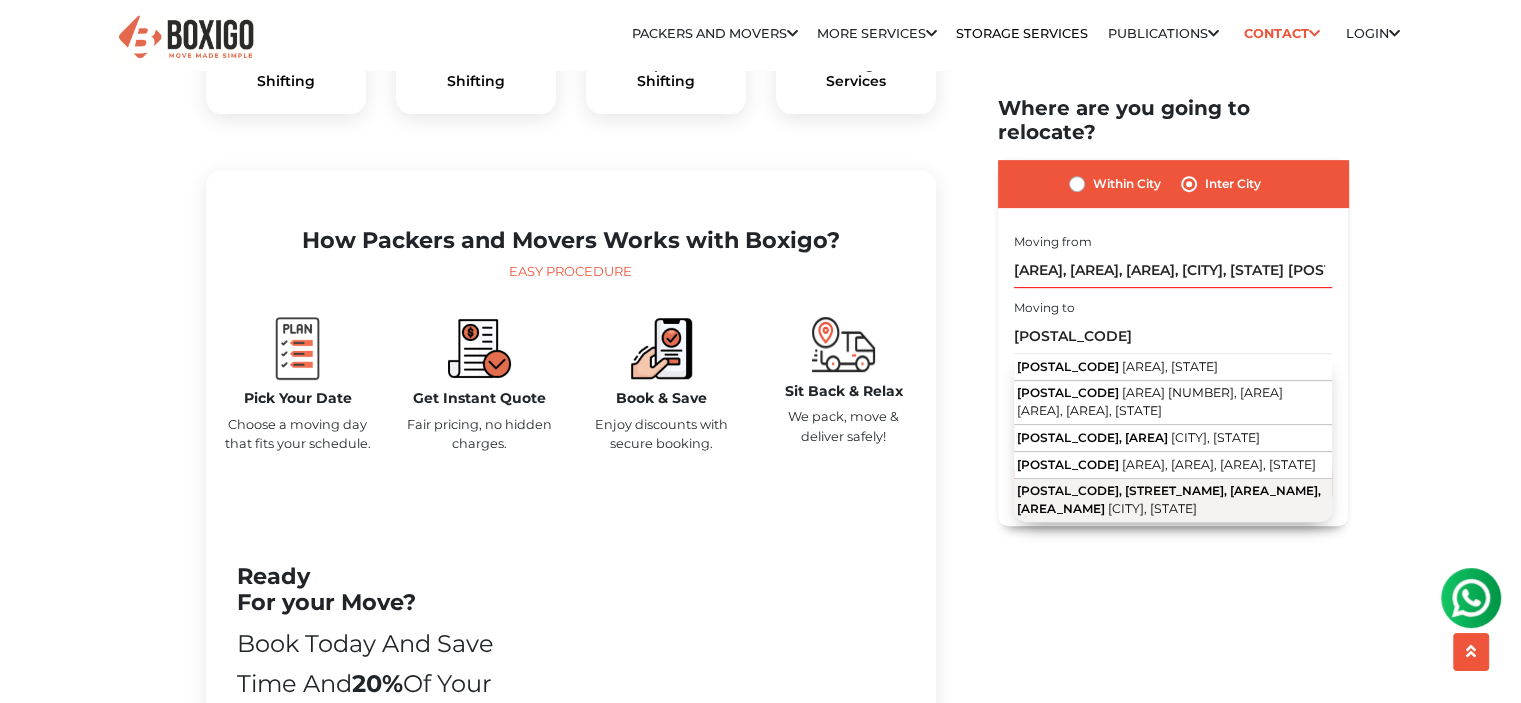 type on "[POSTAL_CODE], [STREET_NAME], [AREA_NAME], [AREA_NAME], [CITY], [STATE]" 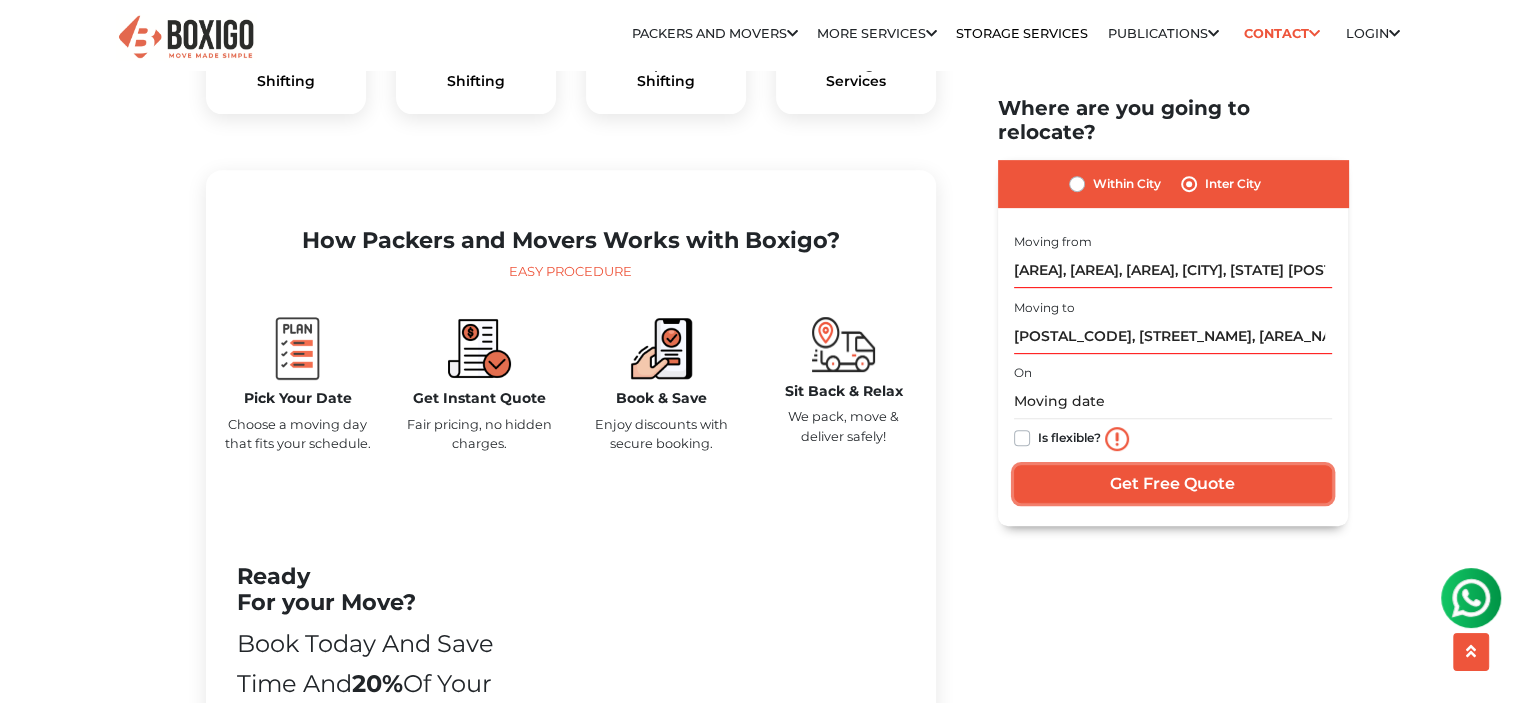 click on "Get Free Quote" at bounding box center (1173, 484) 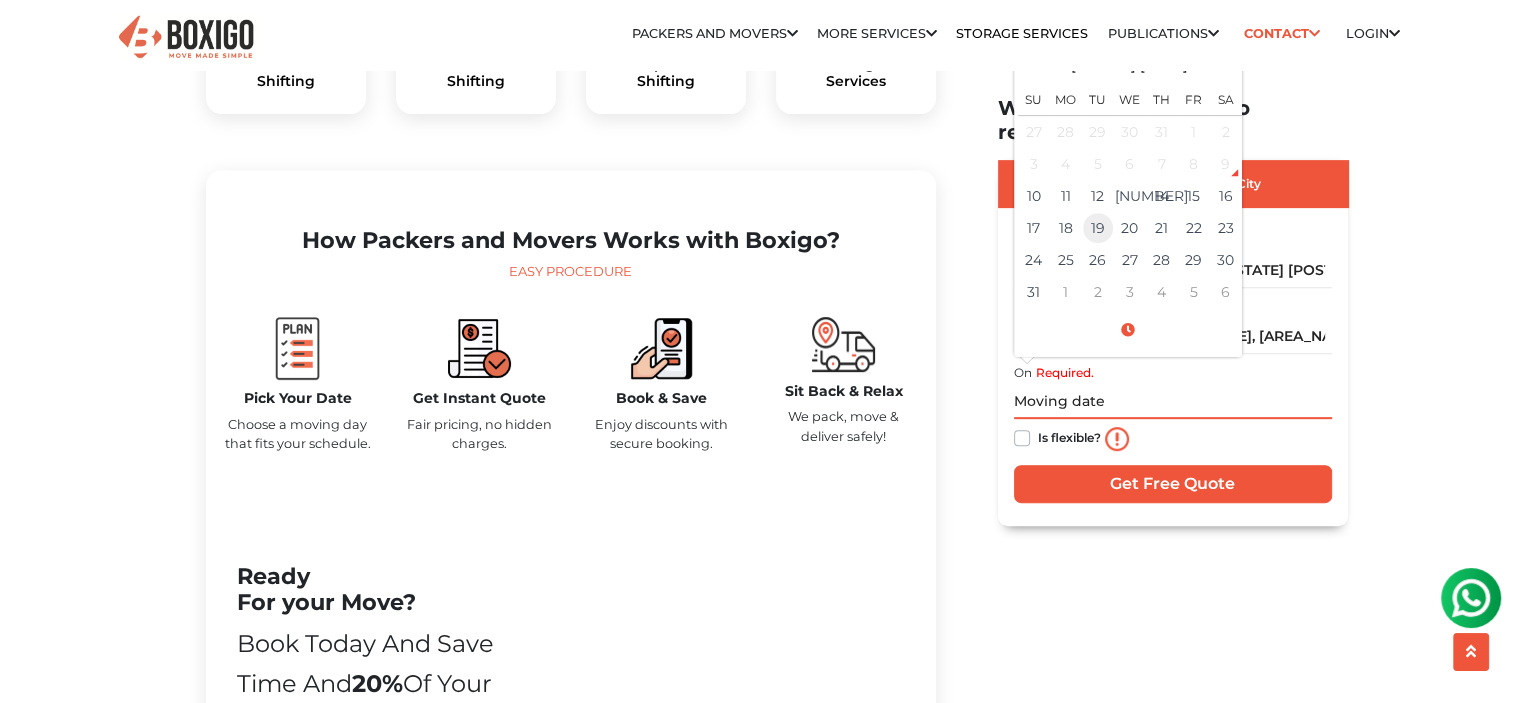 click on "19" at bounding box center (1098, 228) 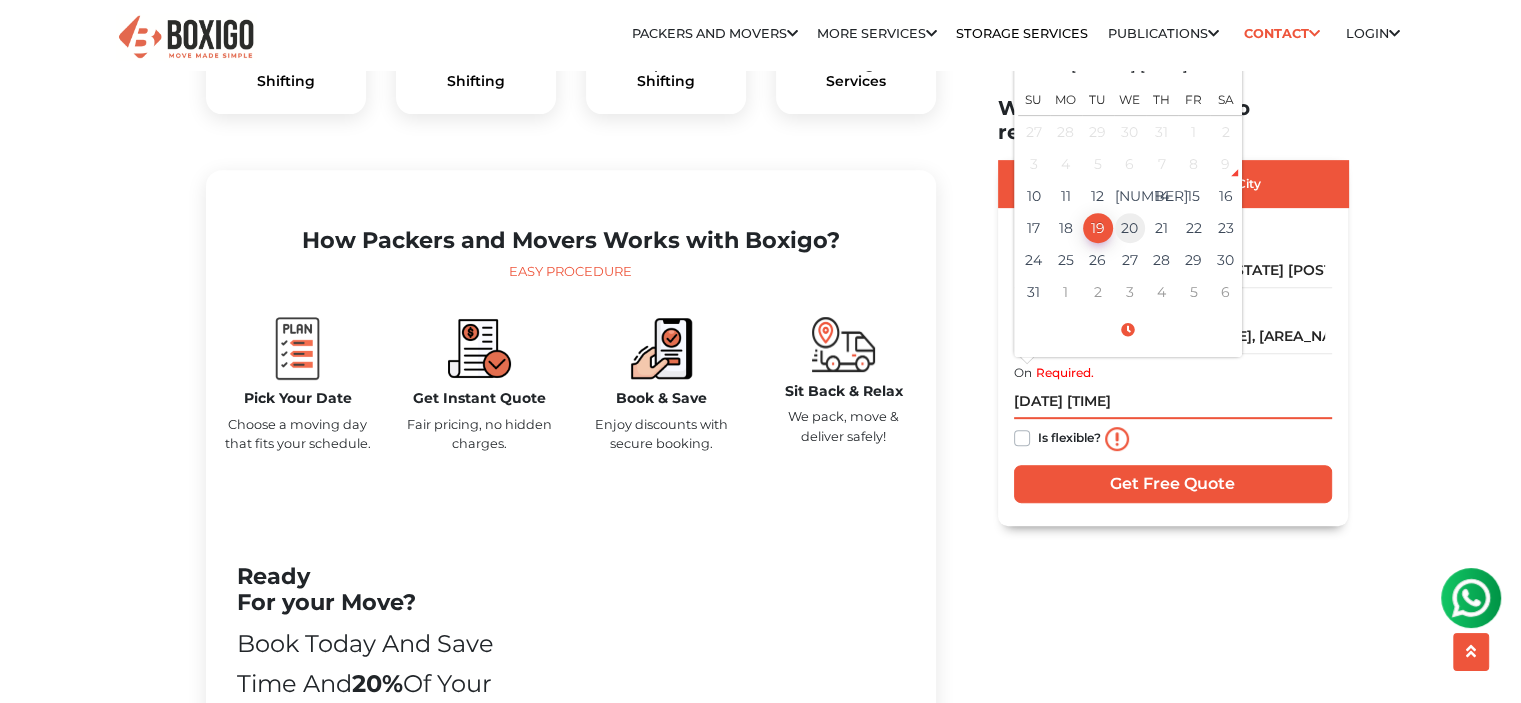 click on "20" at bounding box center [1130, 228] 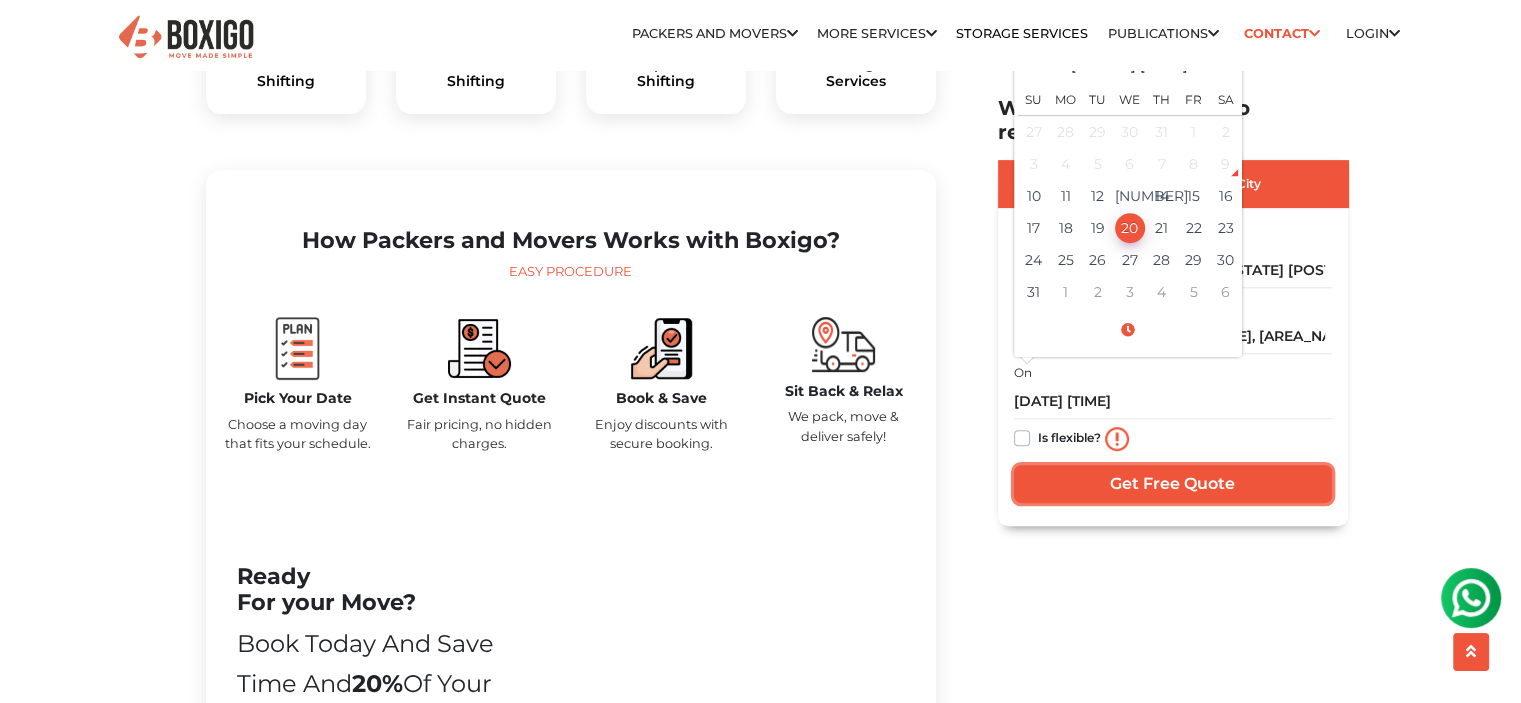 click on "Get Free Quote" at bounding box center (1173, 484) 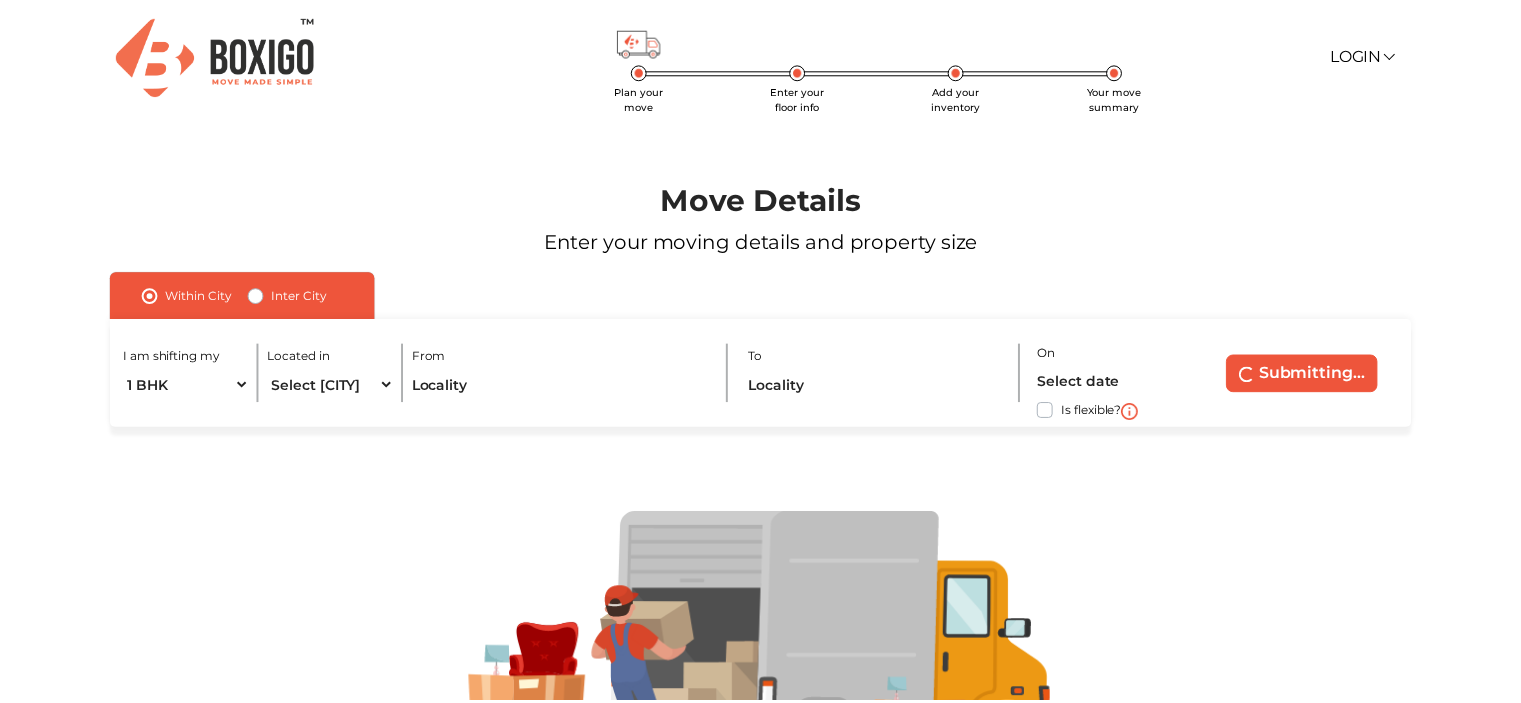 scroll, scrollTop: 0, scrollLeft: 0, axis: both 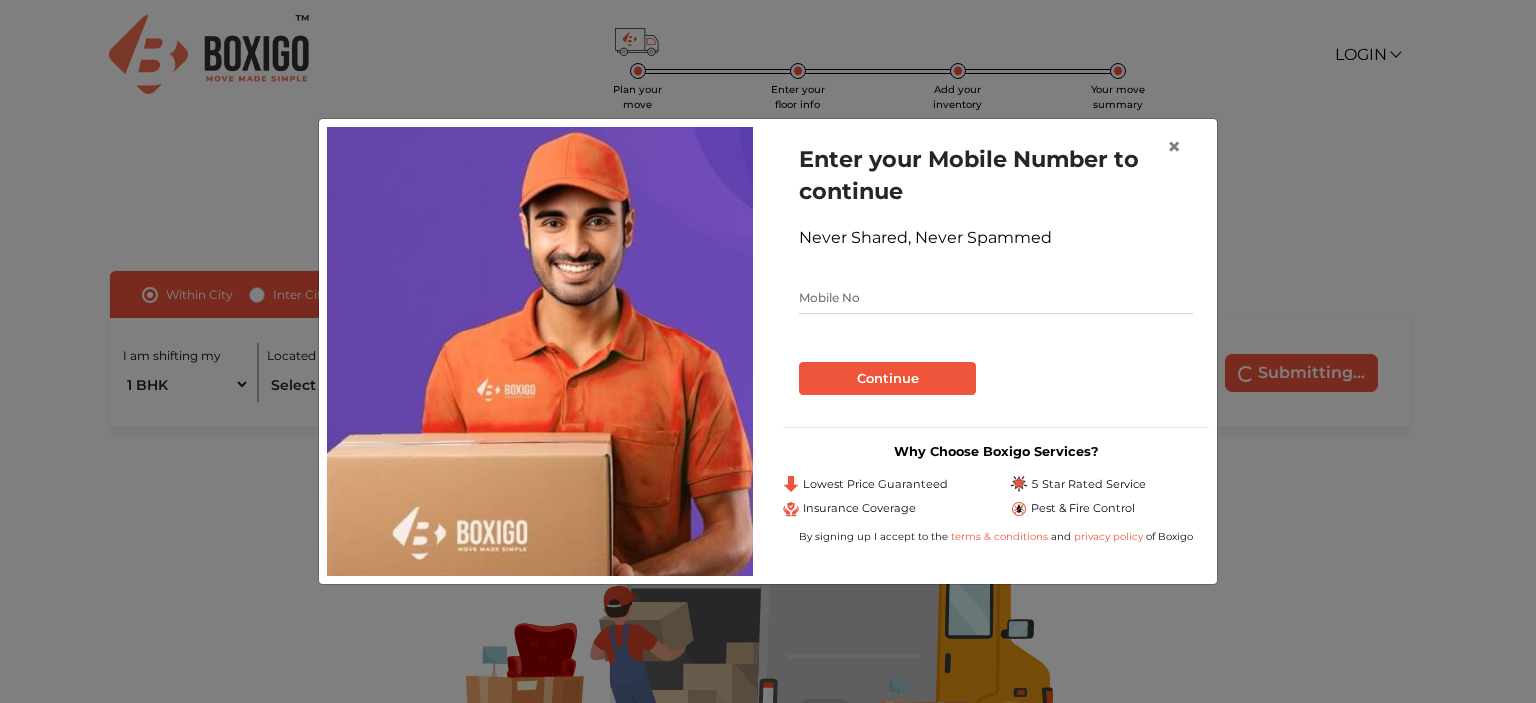 click at bounding box center [996, 298] 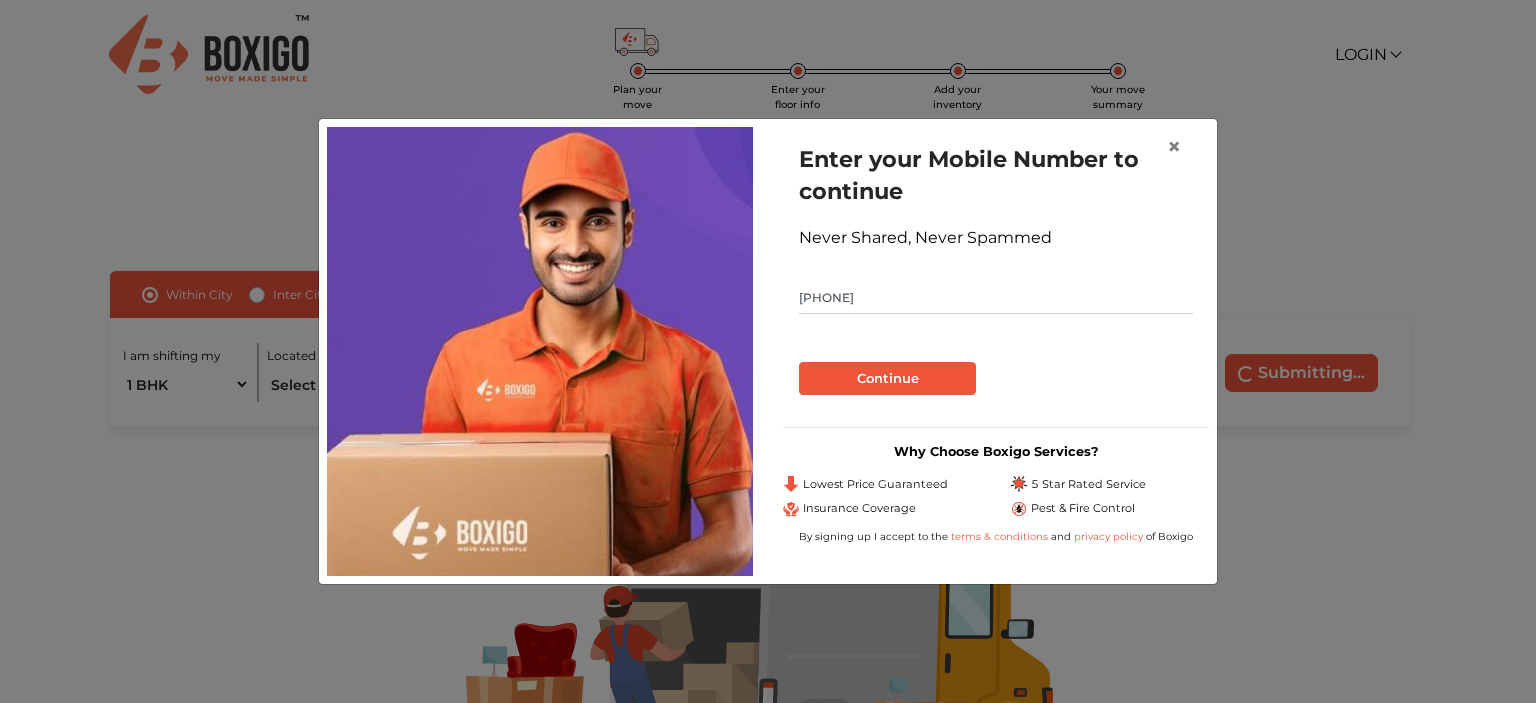 type on "[PHONE]" 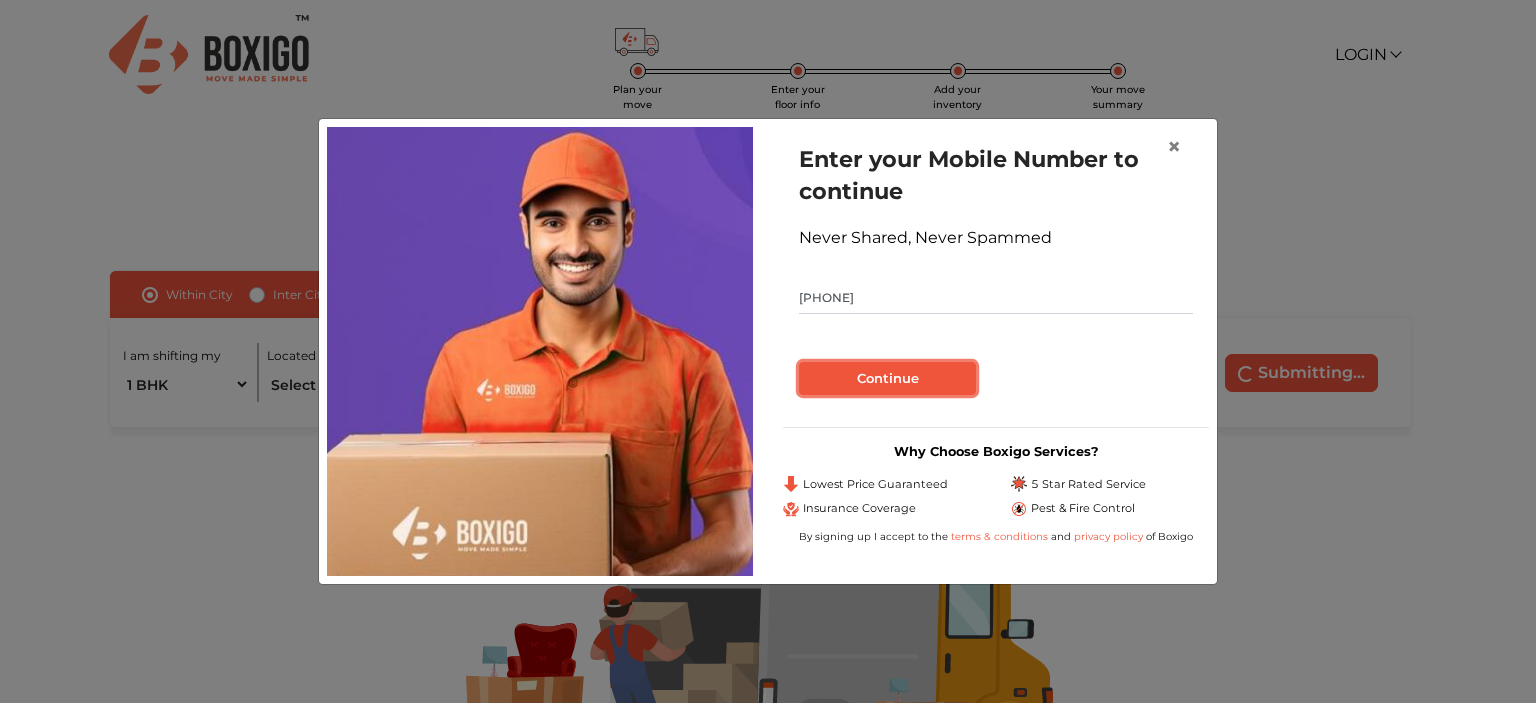 click on "Continue" at bounding box center (887, 379) 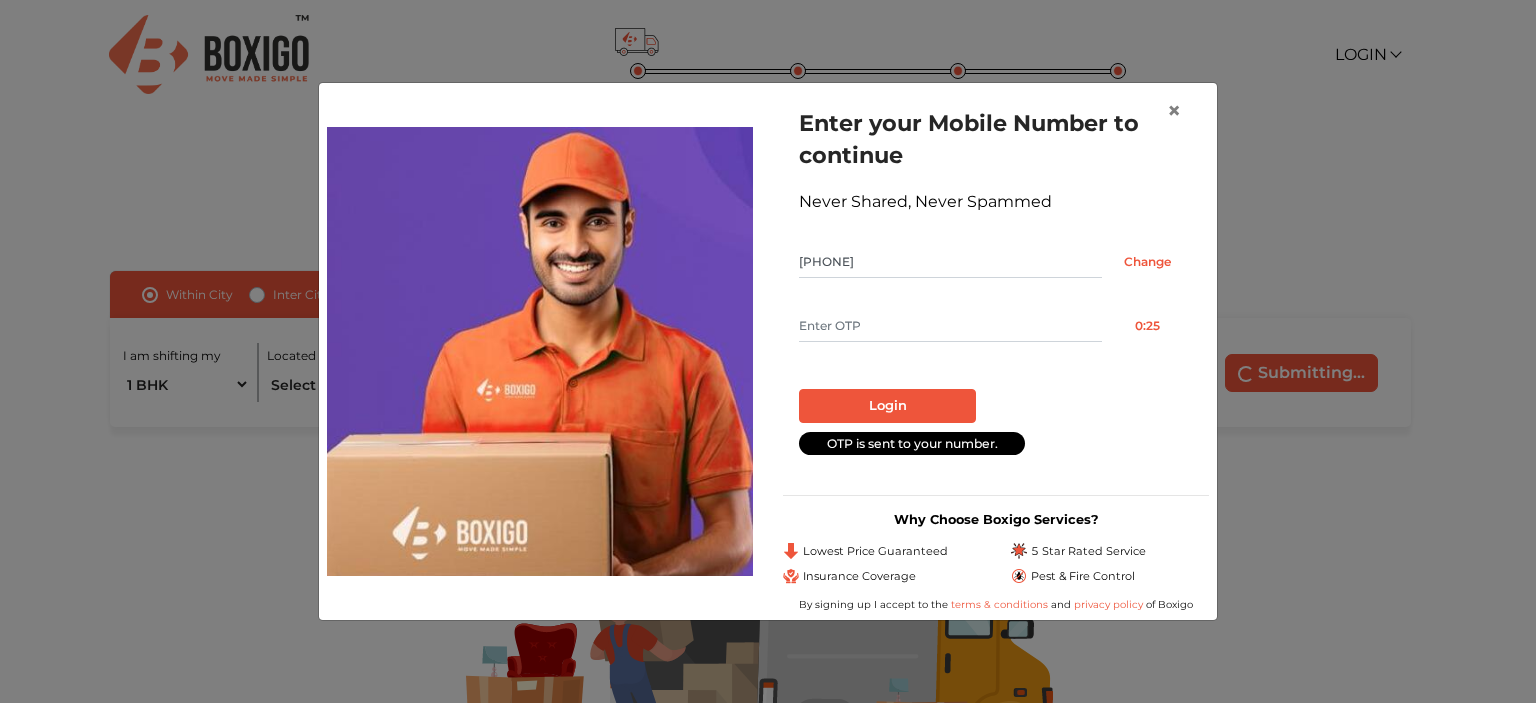 click at bounding box center [950, 326] 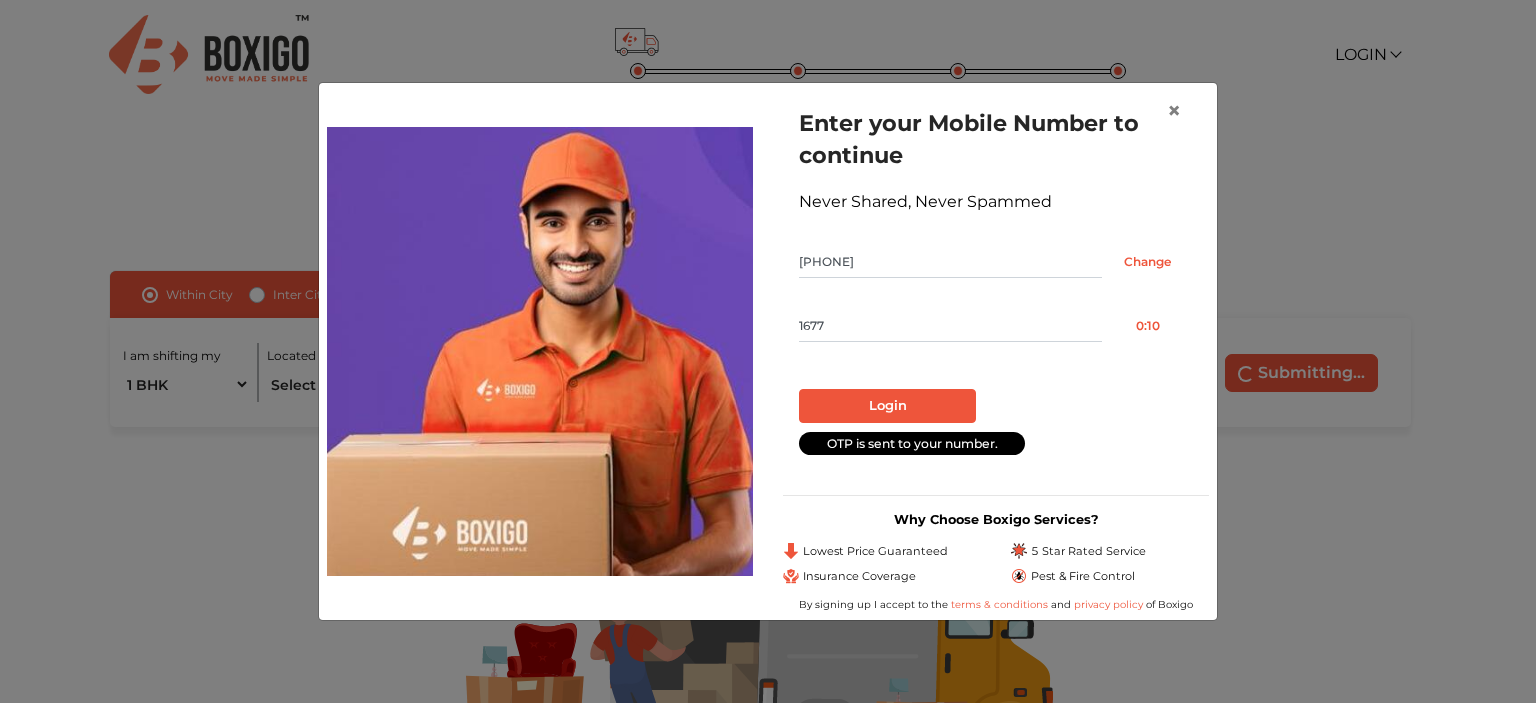 type on "1677" 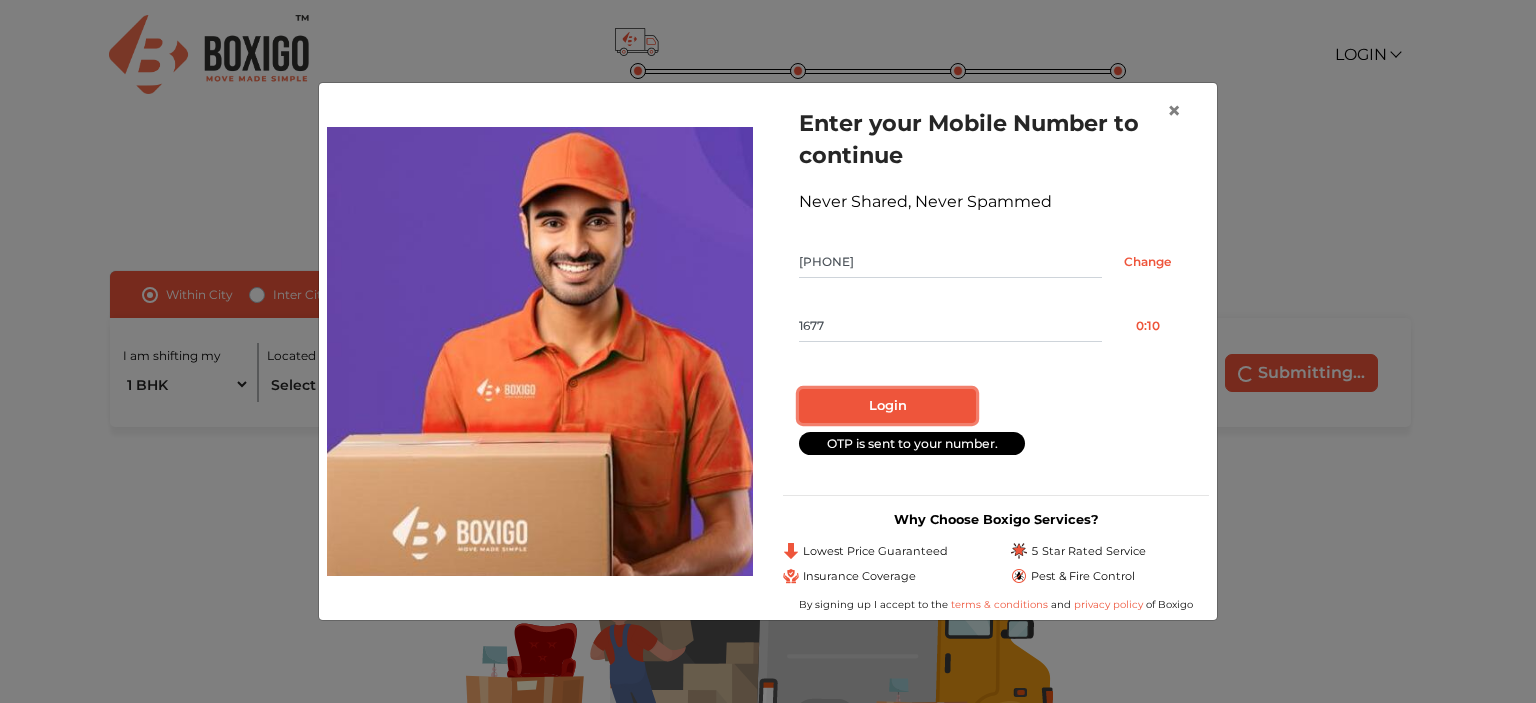 click on "Login" at bounding box center [887, 406] 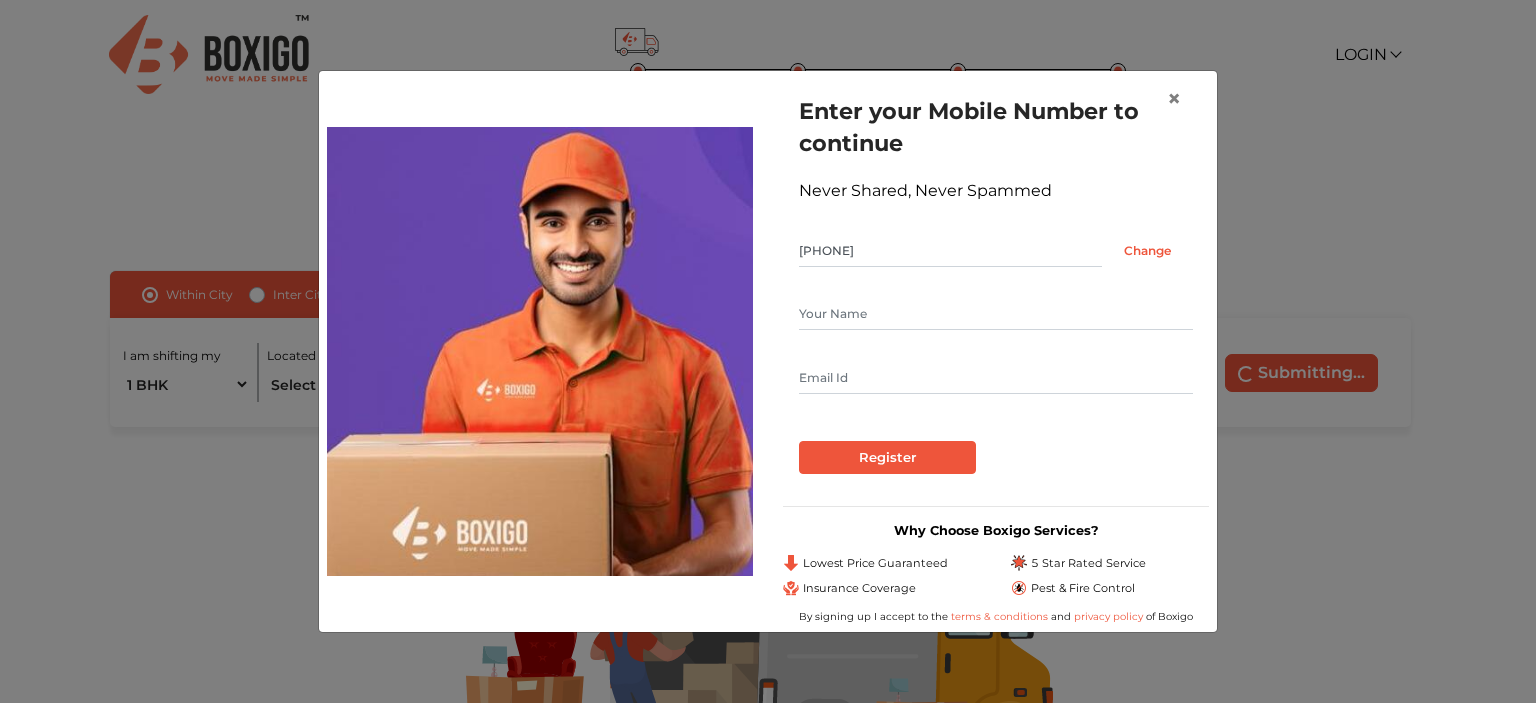 click at bounding box center [996, 314] 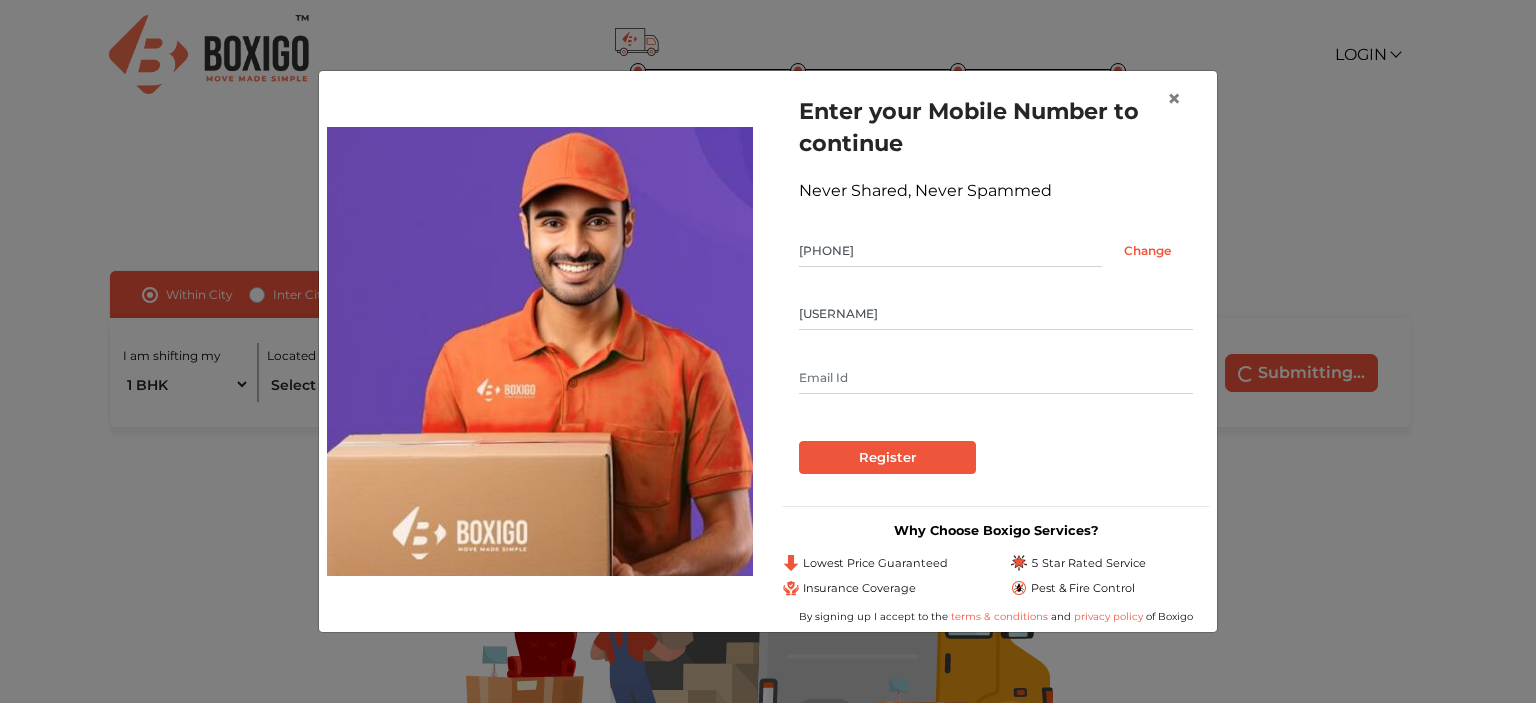 type on "[USERNAME]" 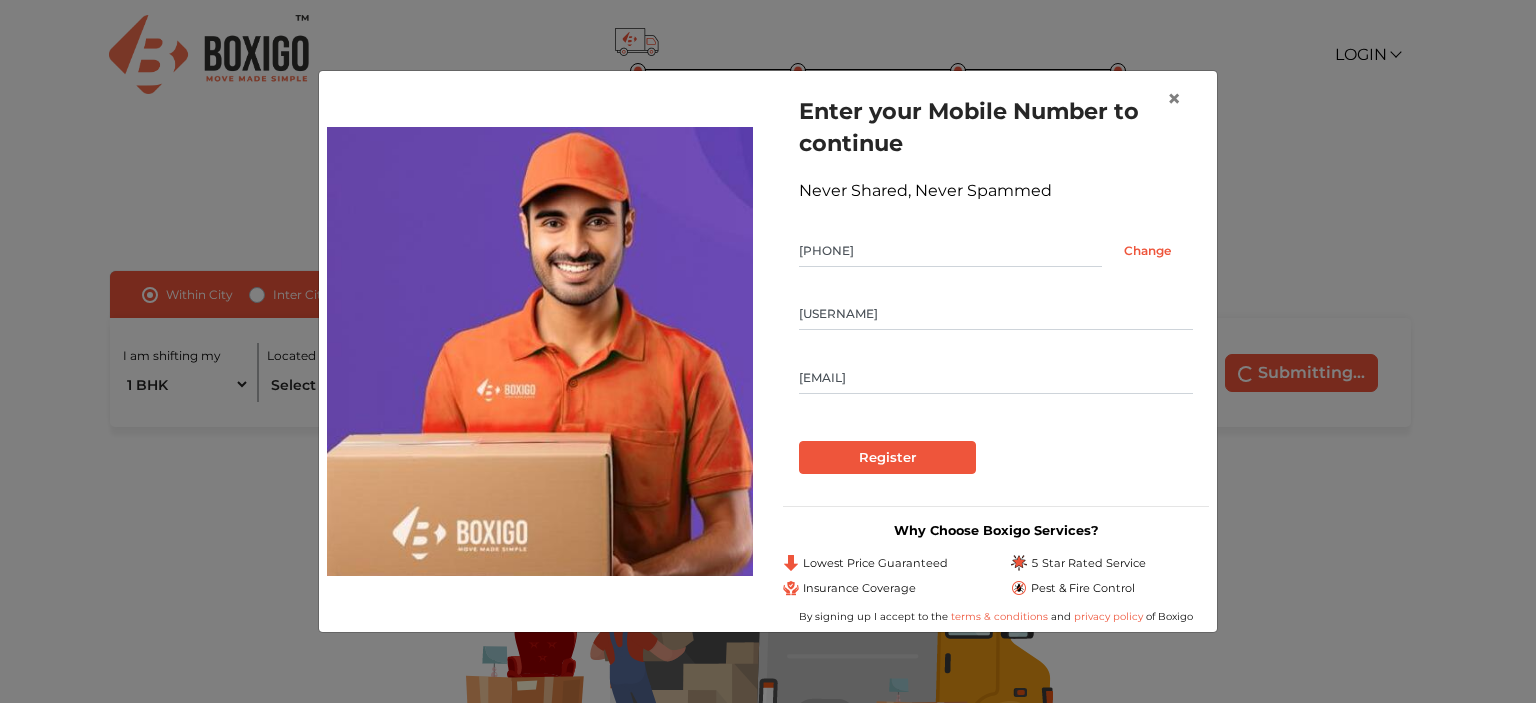 type on "[EMAIL]" 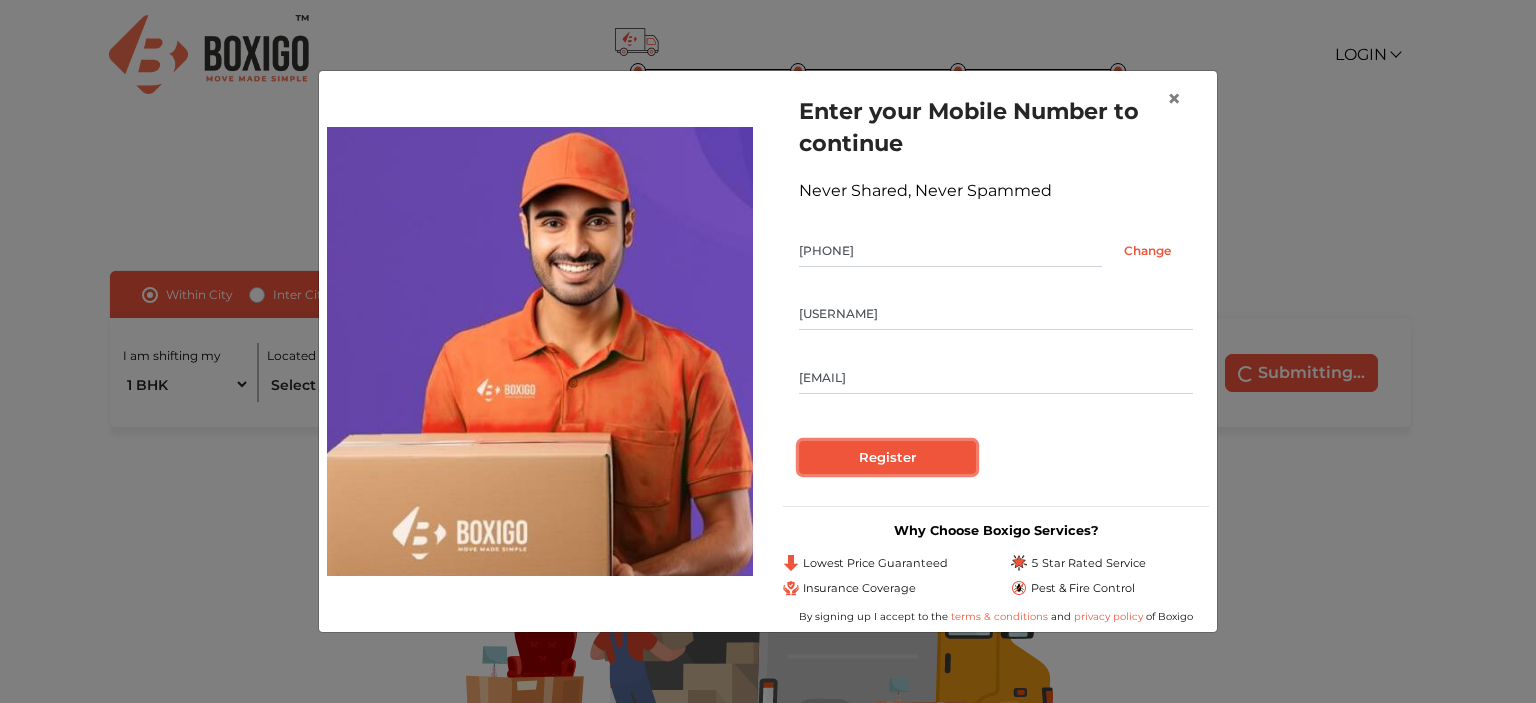 click on "Register" at bounding box center (887, 458) 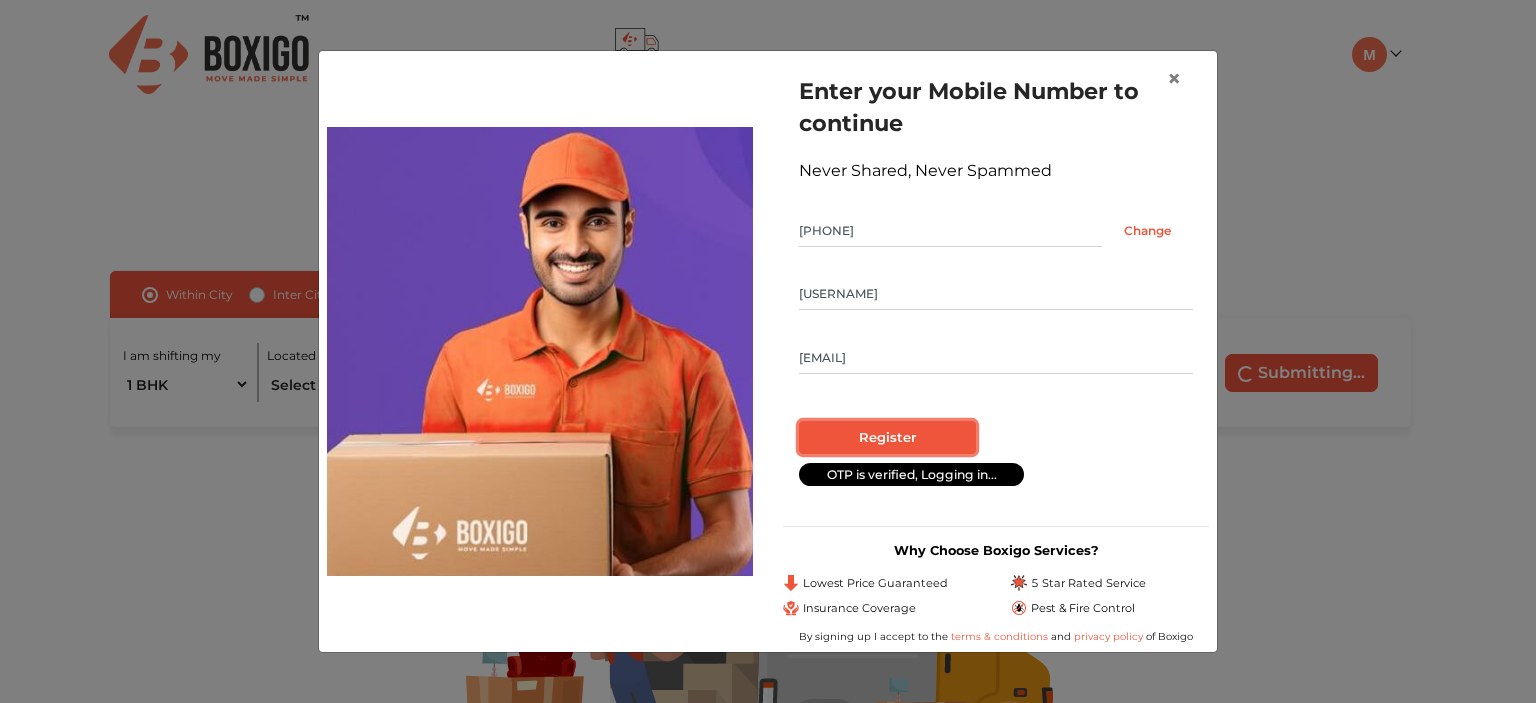 radio on "false" 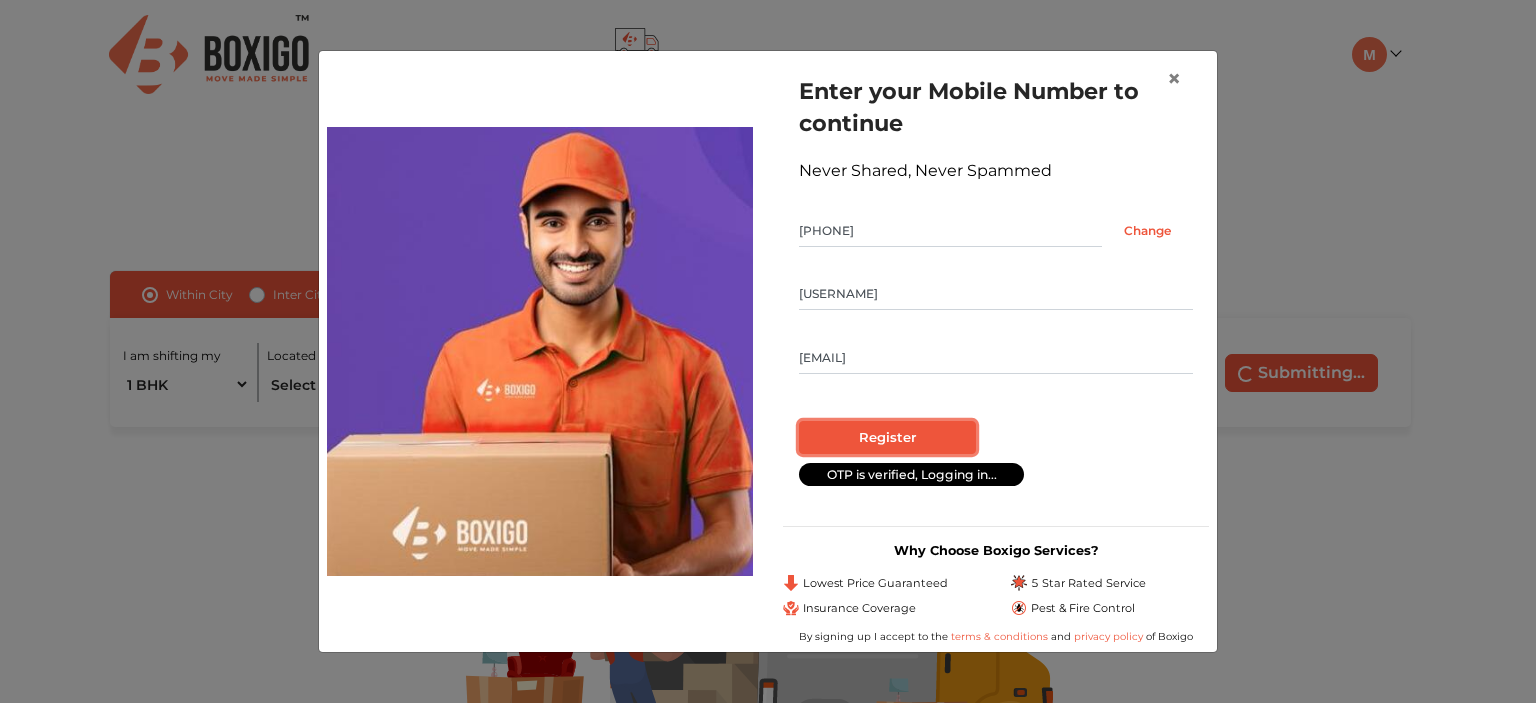 radio on "true" 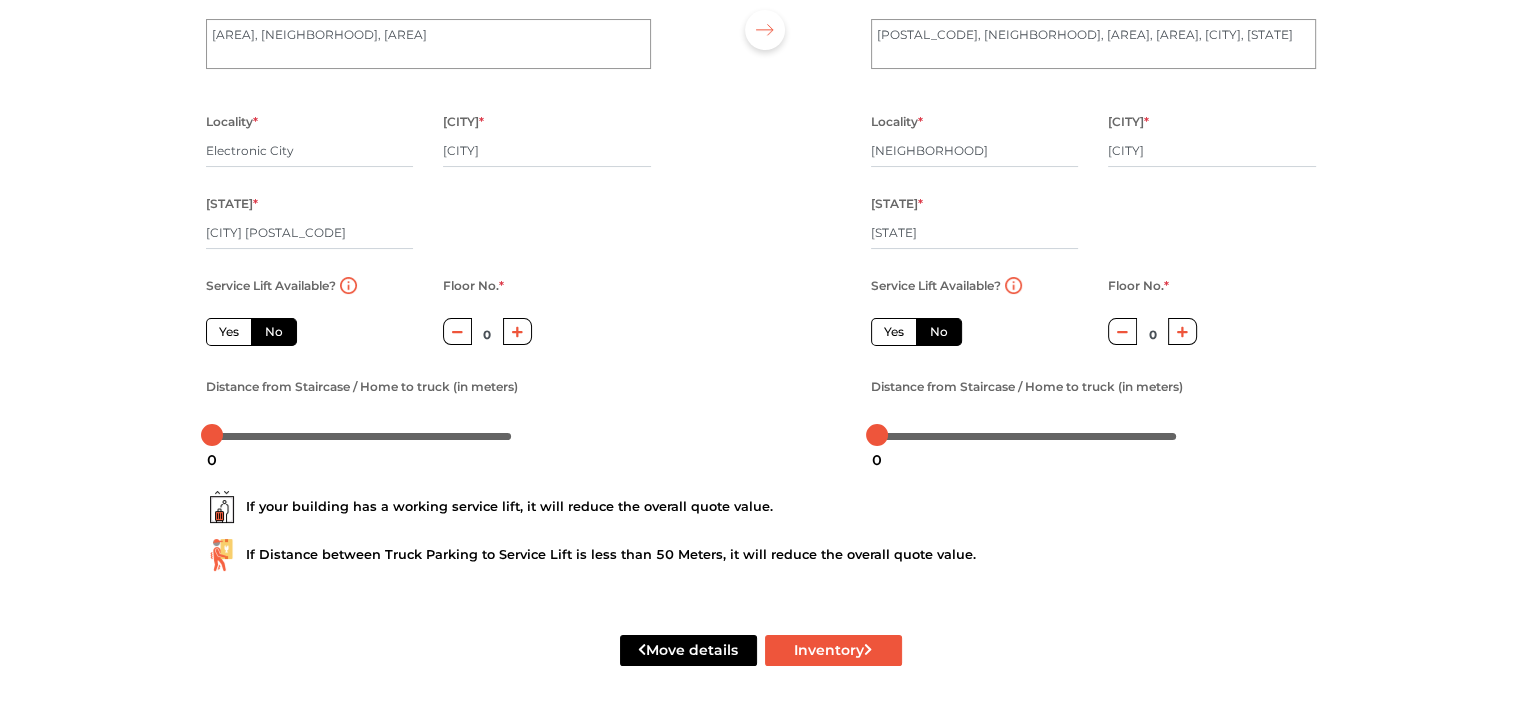 scroll, scrollTop: 247, scrollLeft: 0, axis: vertical 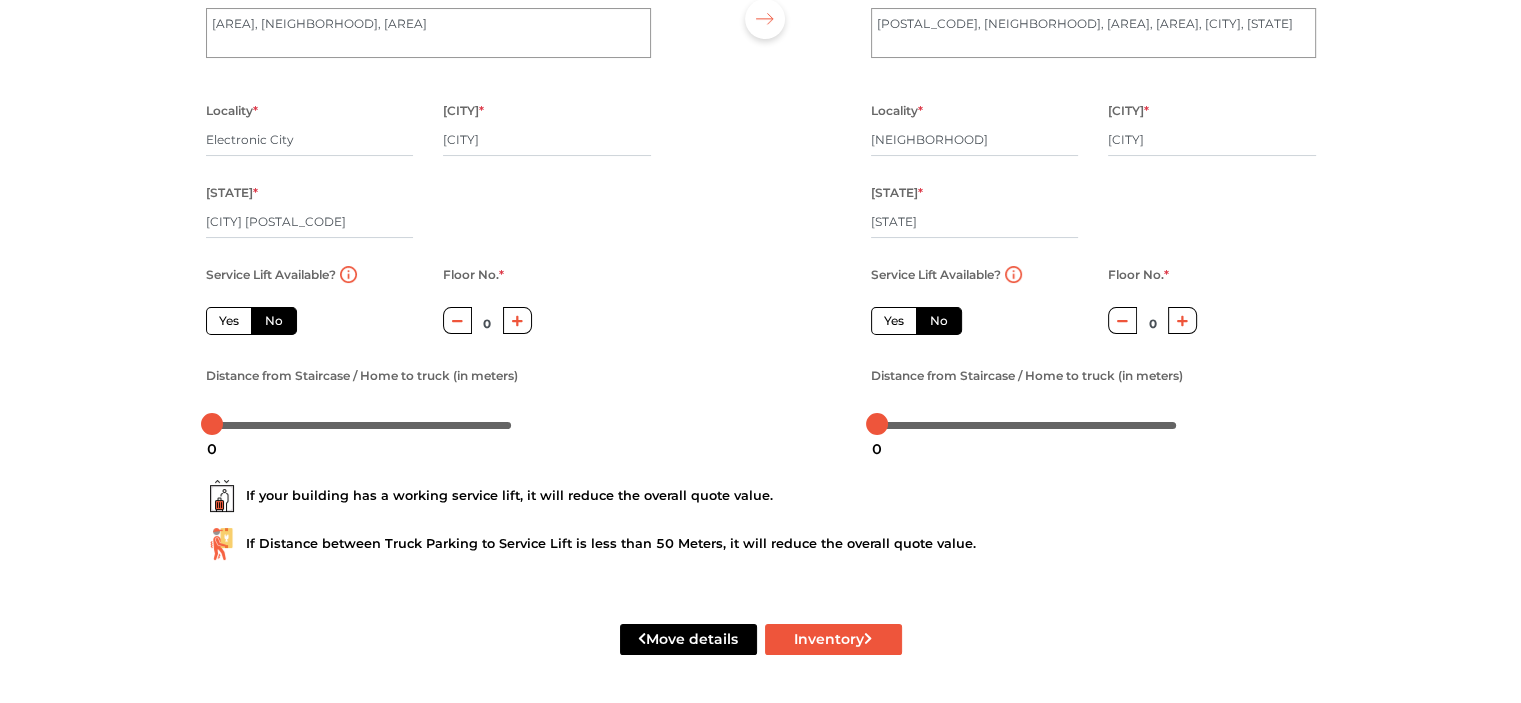 click on "Yes" at bounding box center (229, 321) 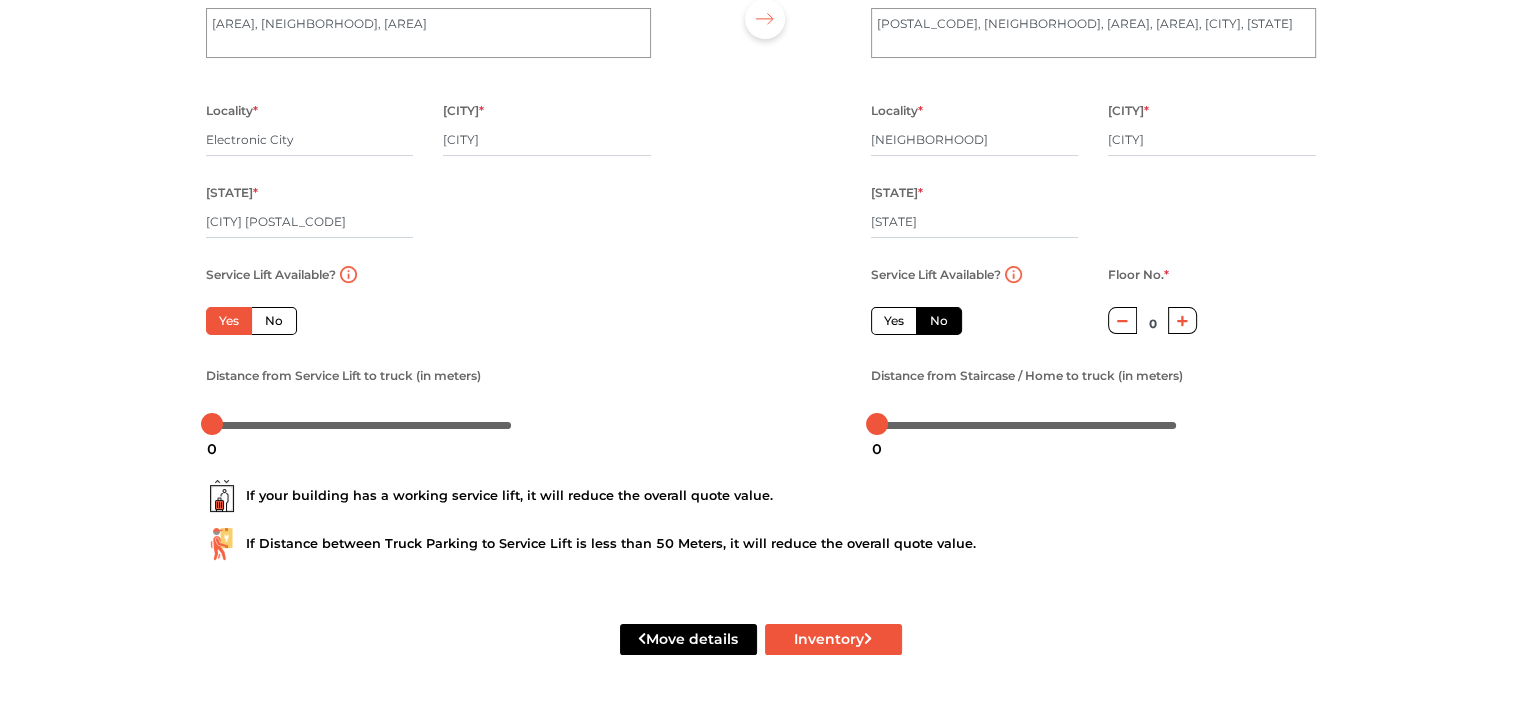 click on "Yes" at bounding box center [894, 321] 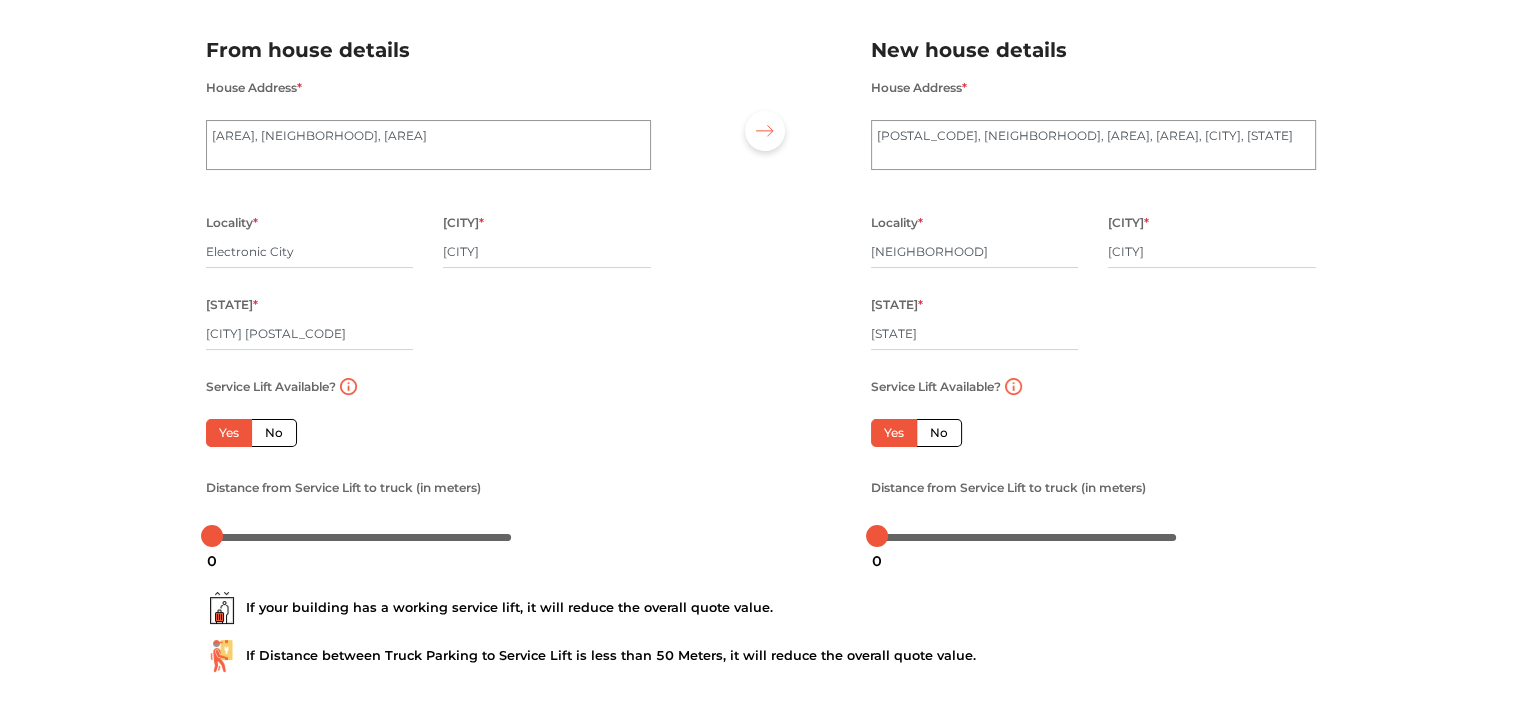 scroll, scrollTop: 247, scrollLeft: 0, axis: vertical 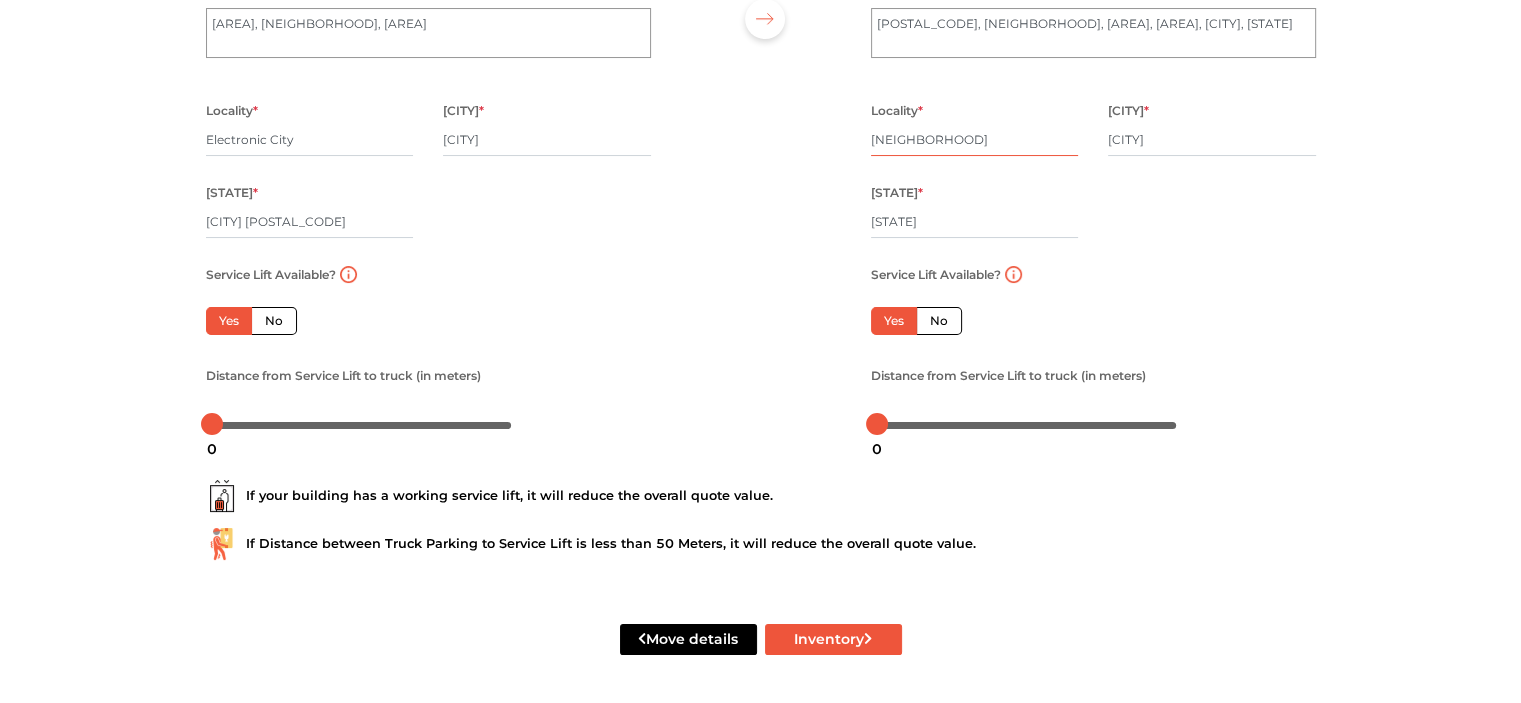 drag, startPoint x: 978, startPoint y: 150, endPoint x: 871, endPoint y: 155, distance: 107.11676 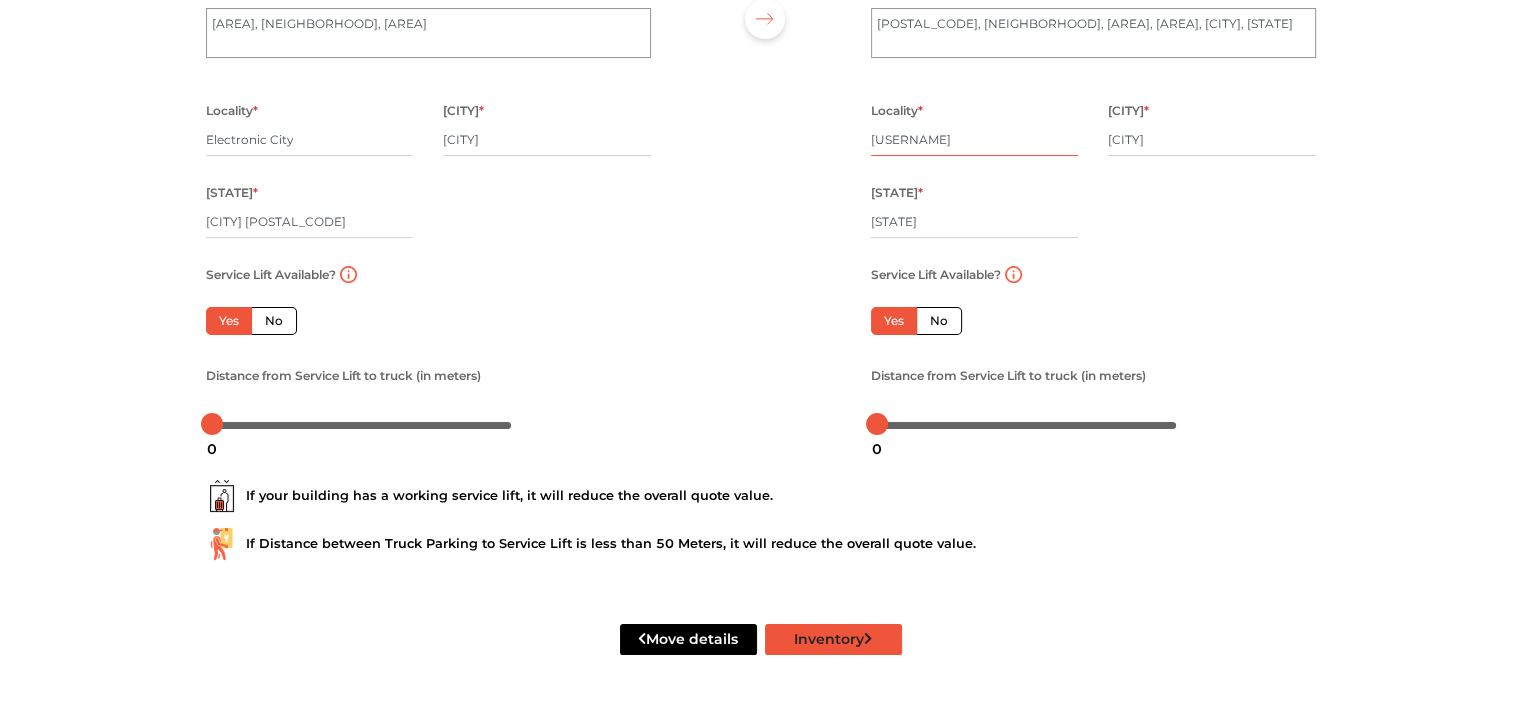 type on "[USERNAME]" 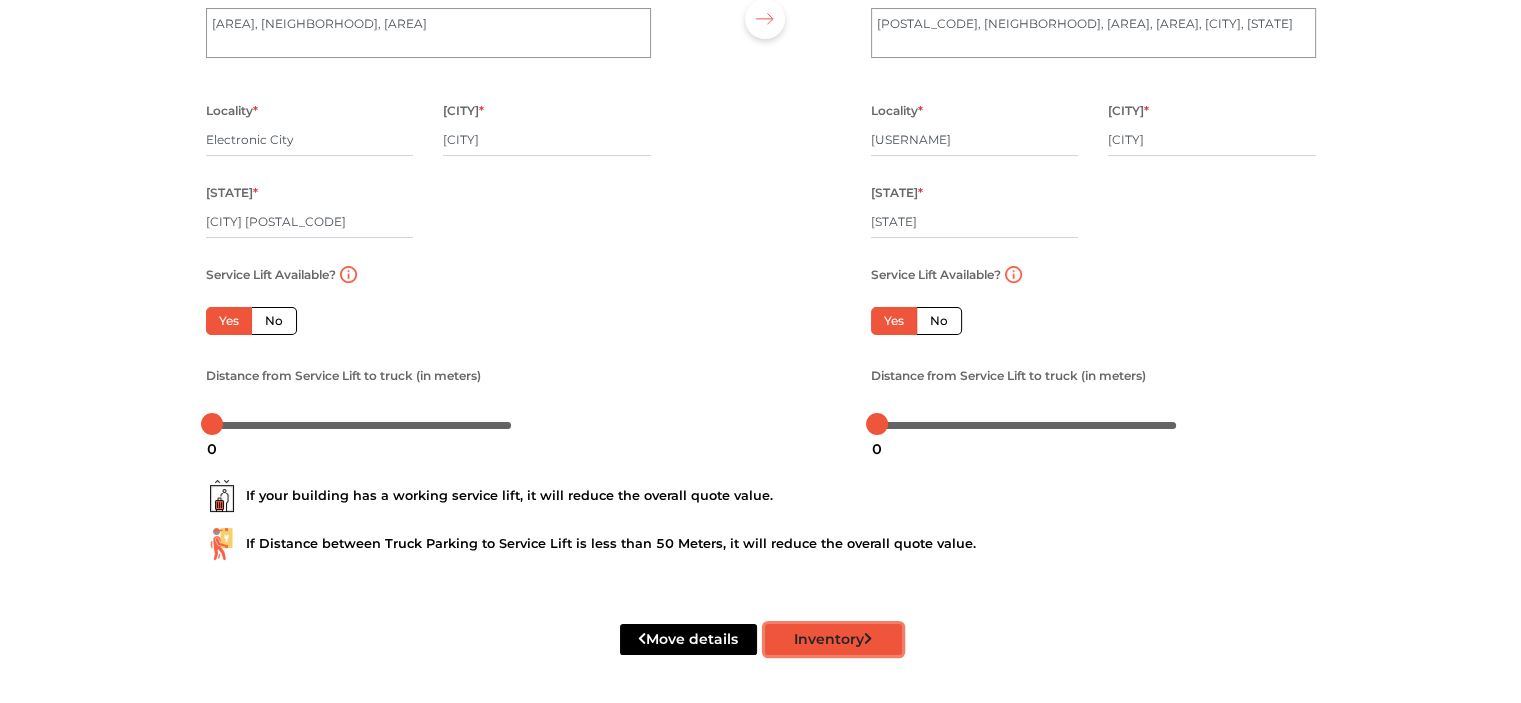 click on "Inventory" at bounding box center [833, 639] 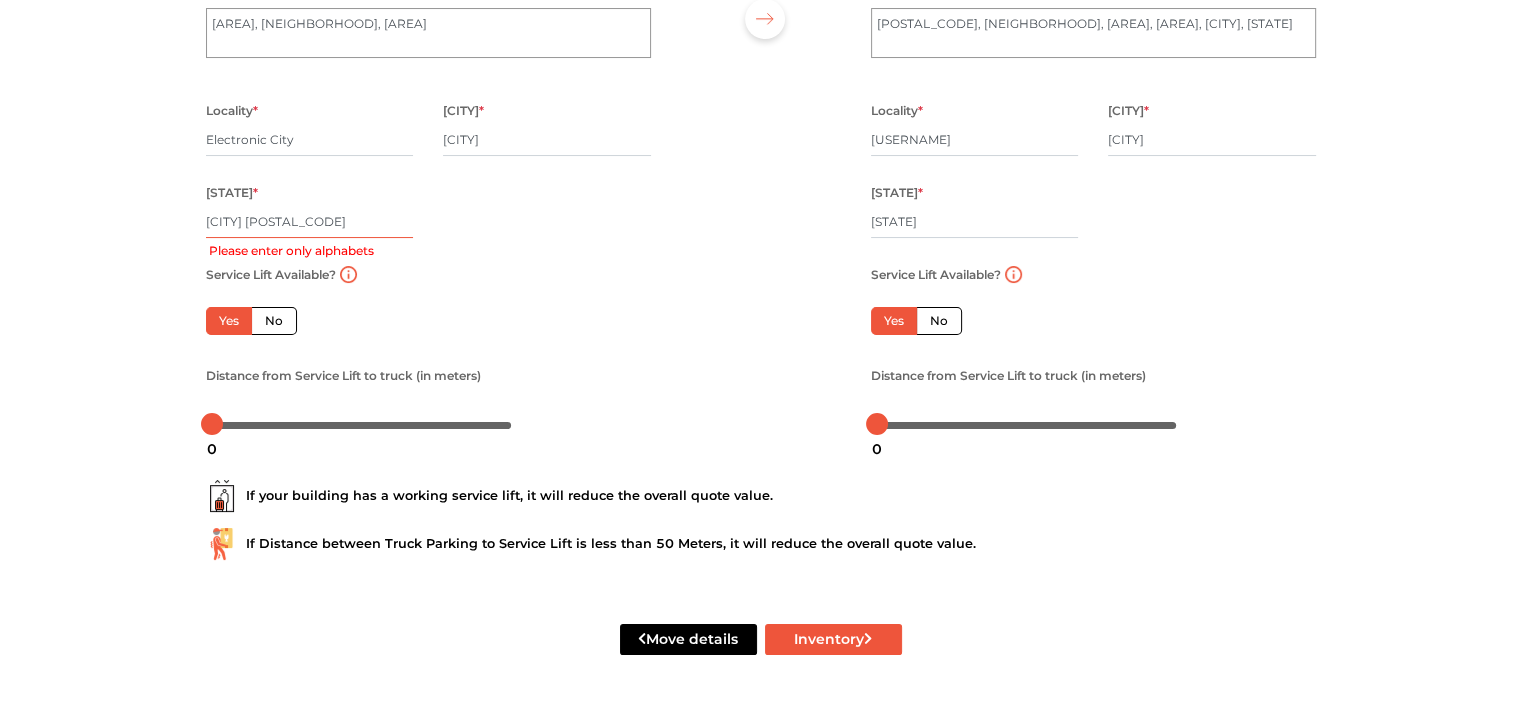 drag, startPoint x: 276, startPoint y: 221, endPoint x: 368, endPoint y: 220, distance: 92.00543 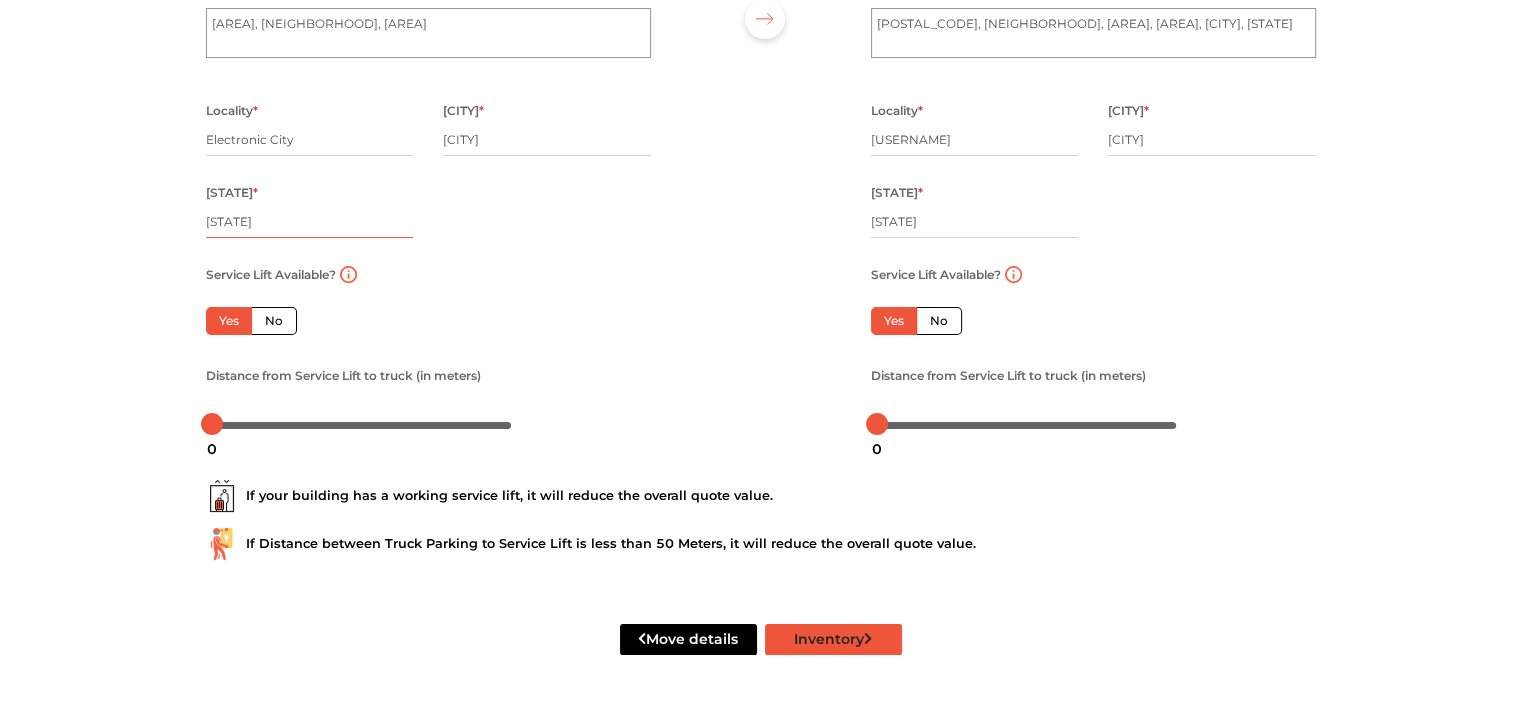 type on "[STATE]" 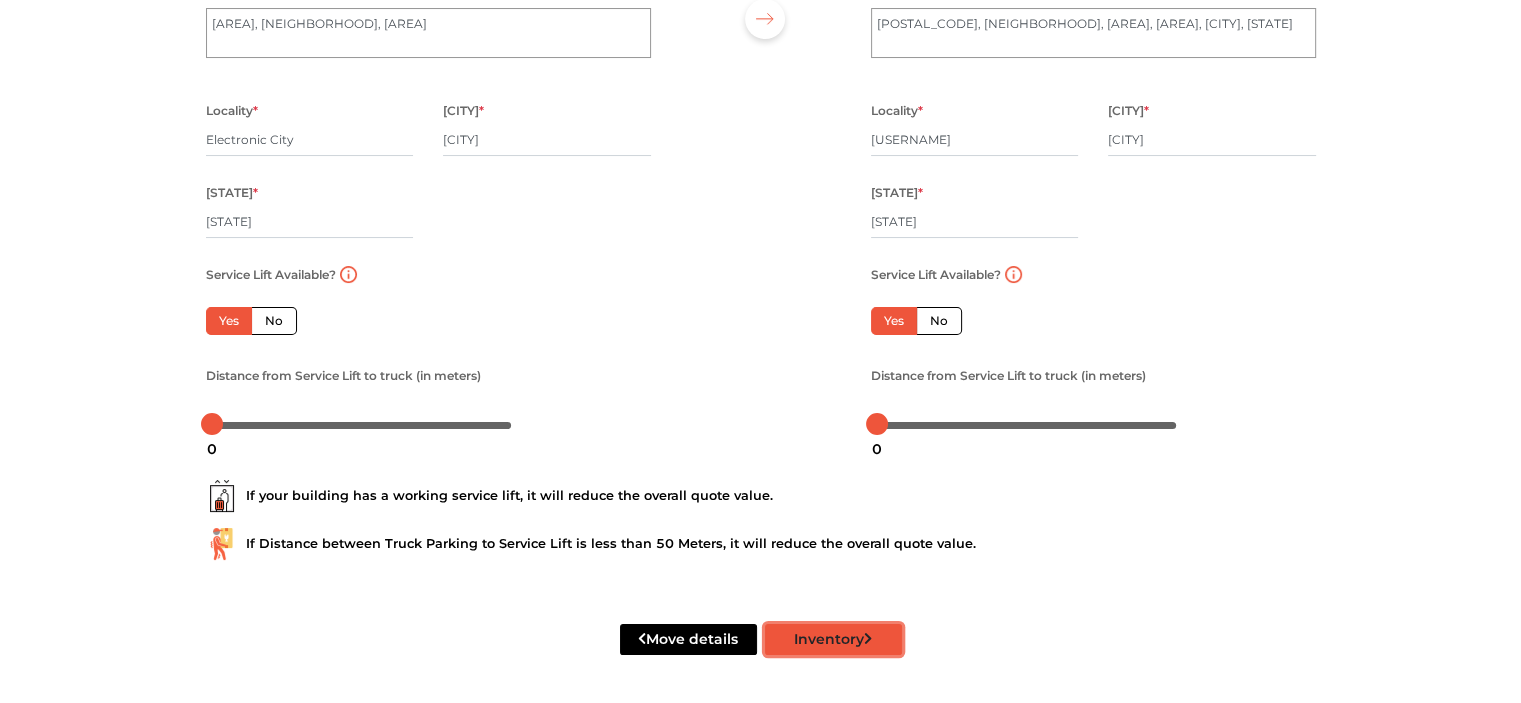 click on "Inventory" at bounding box center [833, 639] 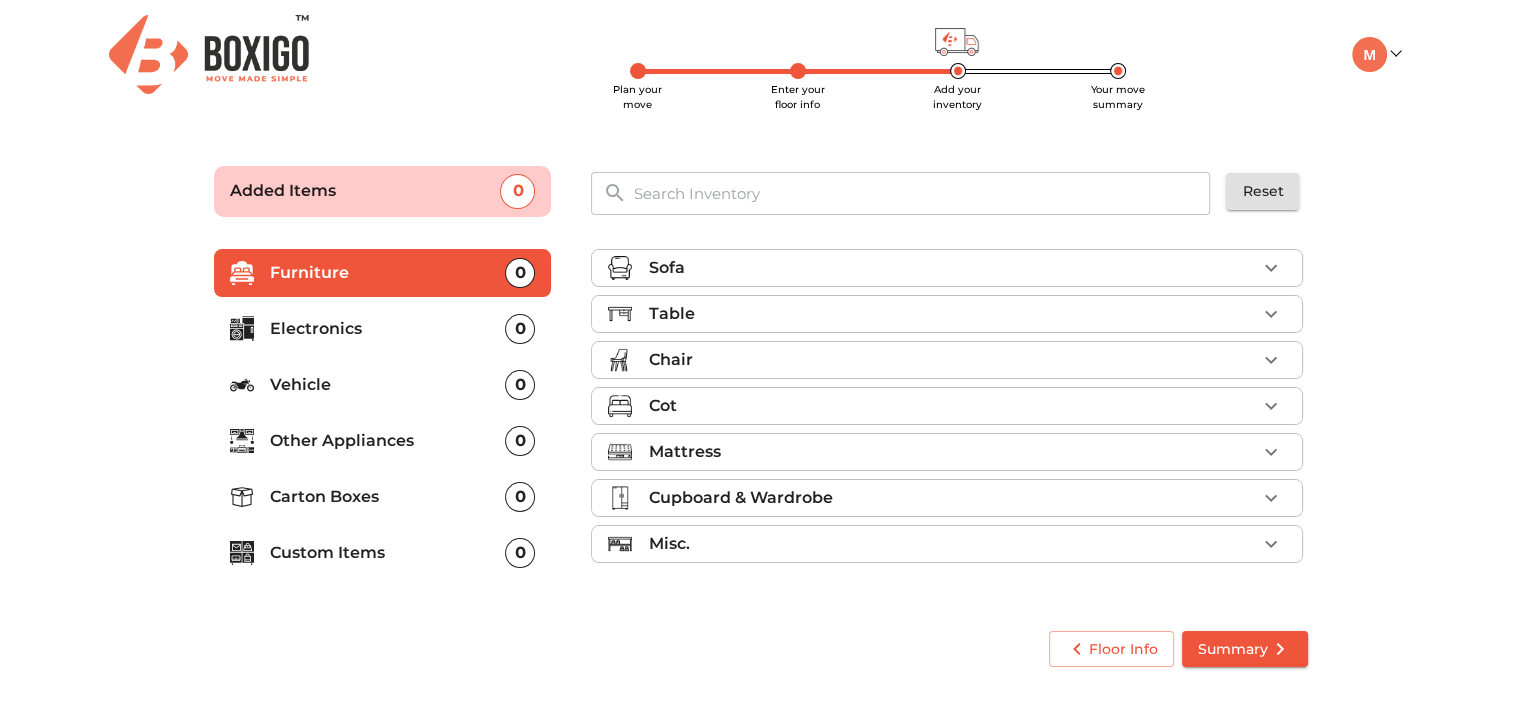 scroll, scrollTop: 0, scrollLeft: 0, axis: both 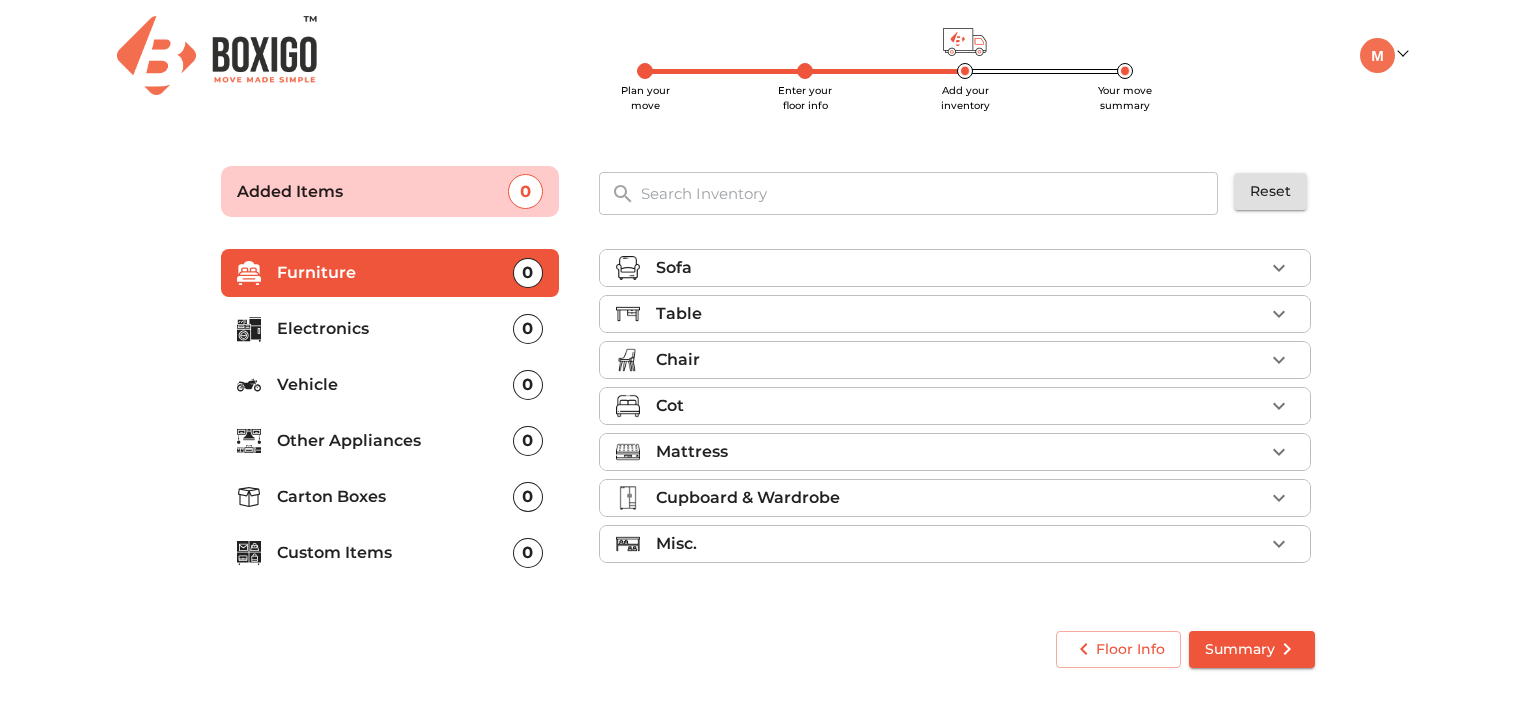 click on "0" at bounding box center (528, 497) 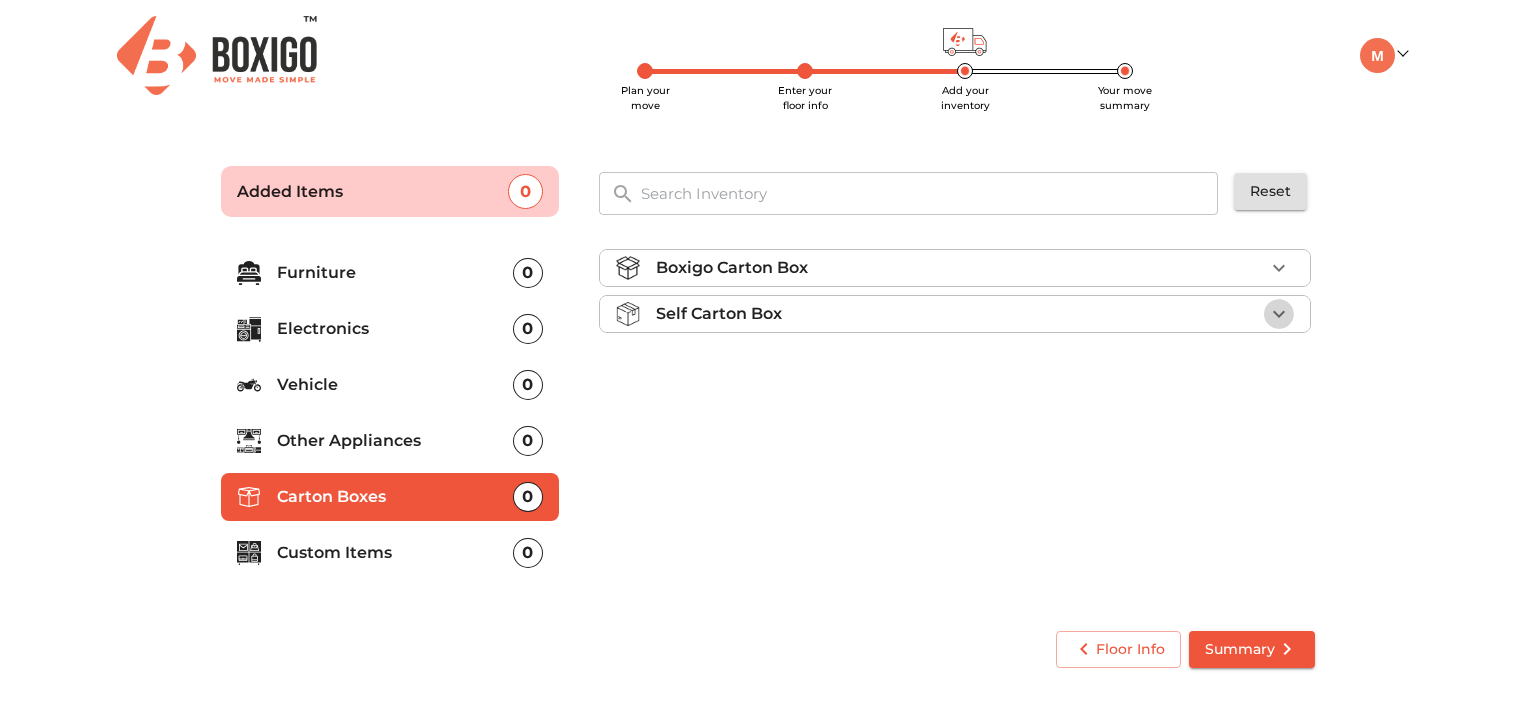 click 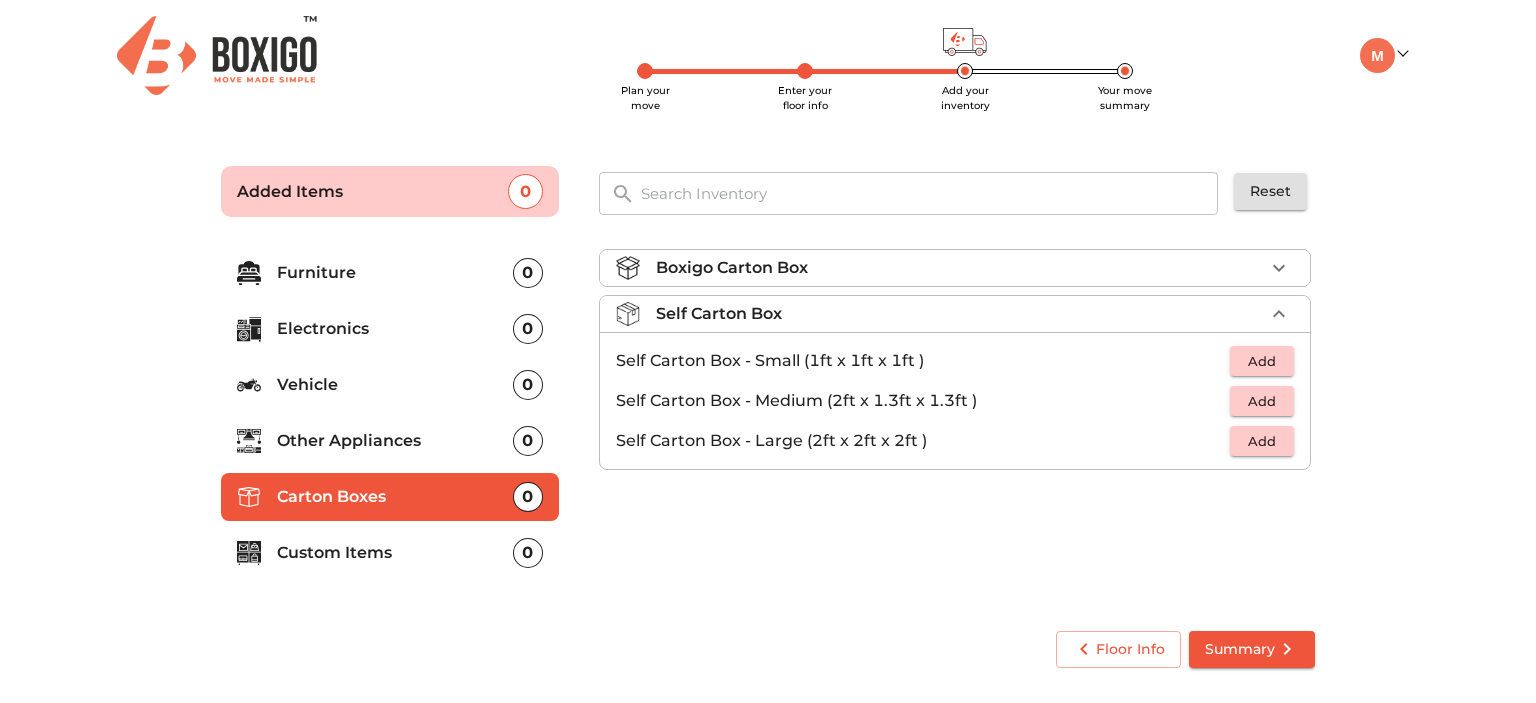 click 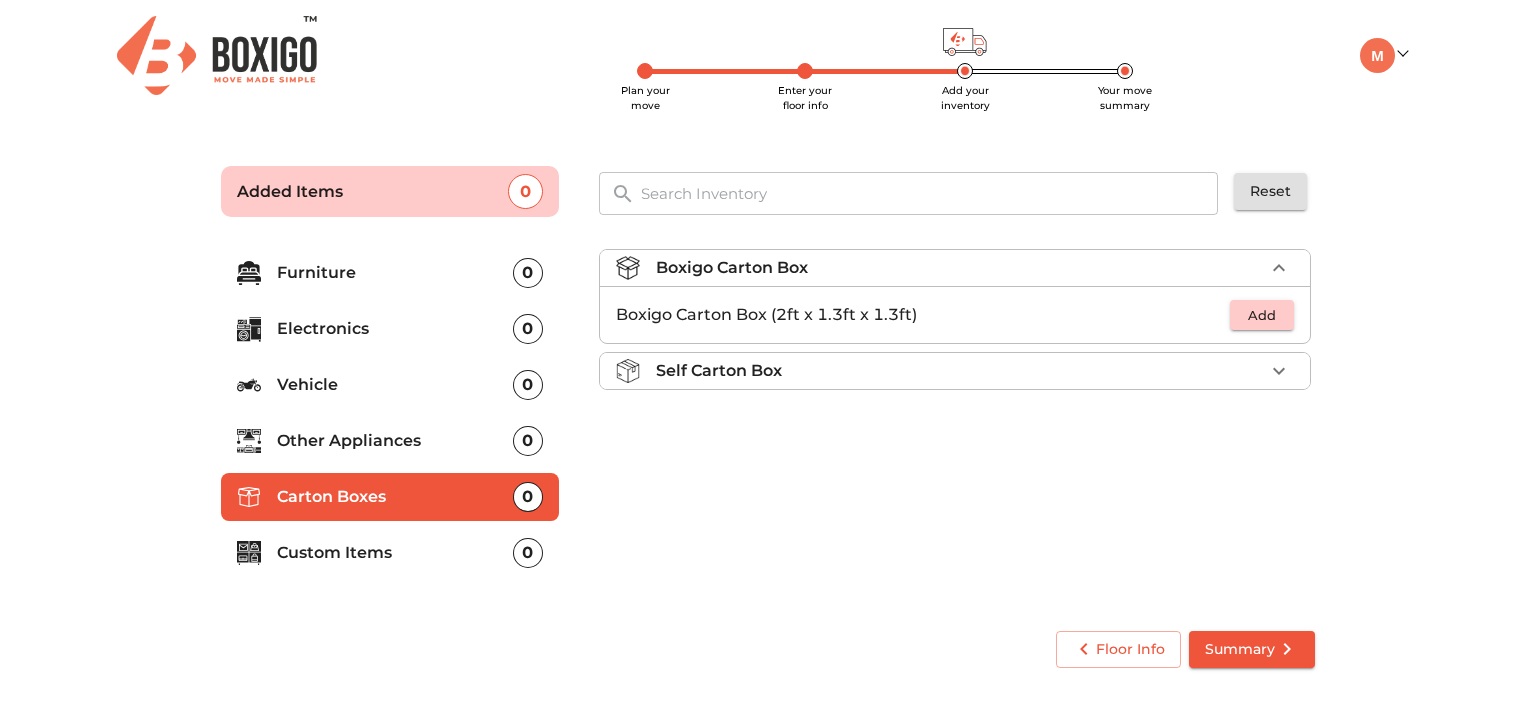 click on "Self Carton Box" at bounding box center [960, 371] 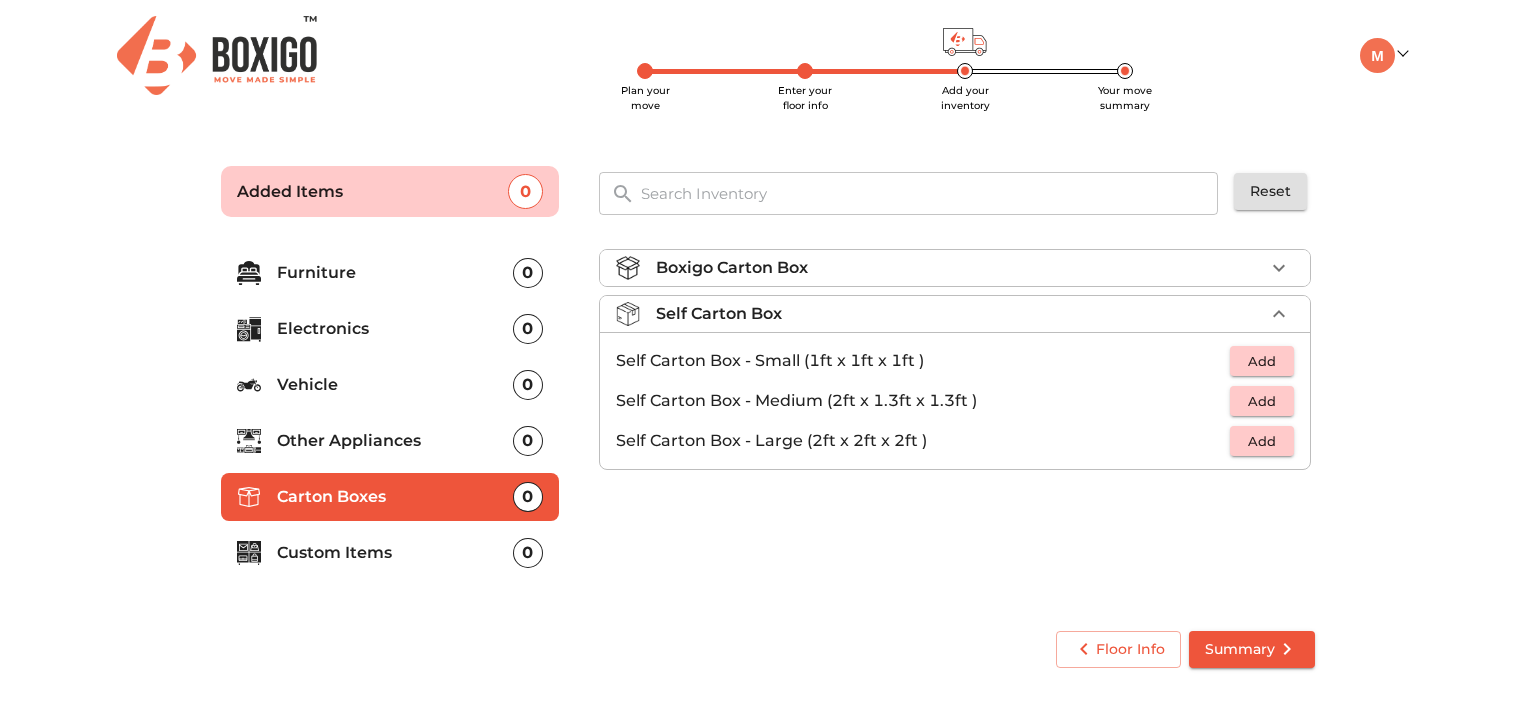 click on "Boxigo Carton Box" at bounding box center (960, 268) 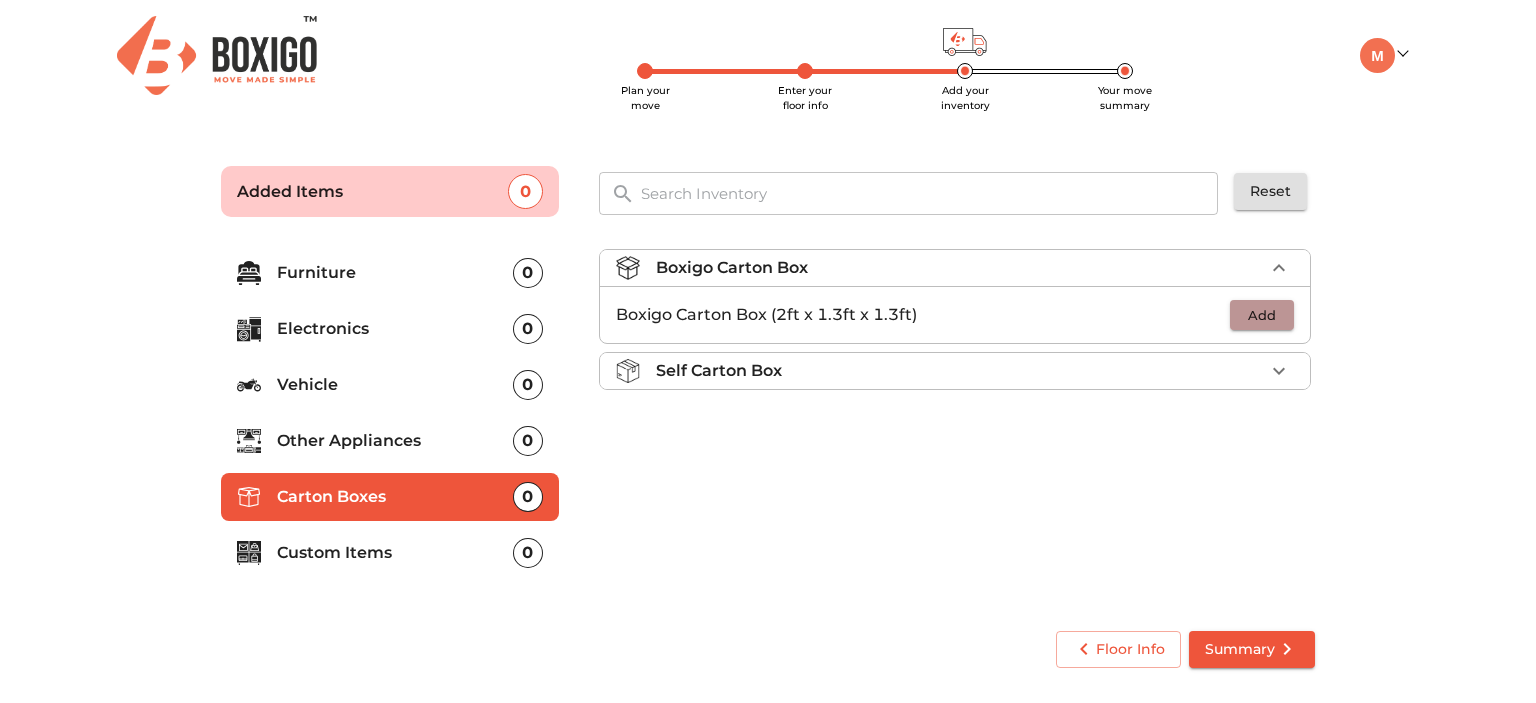 click on "Add" at bounding box center (1262, 315) 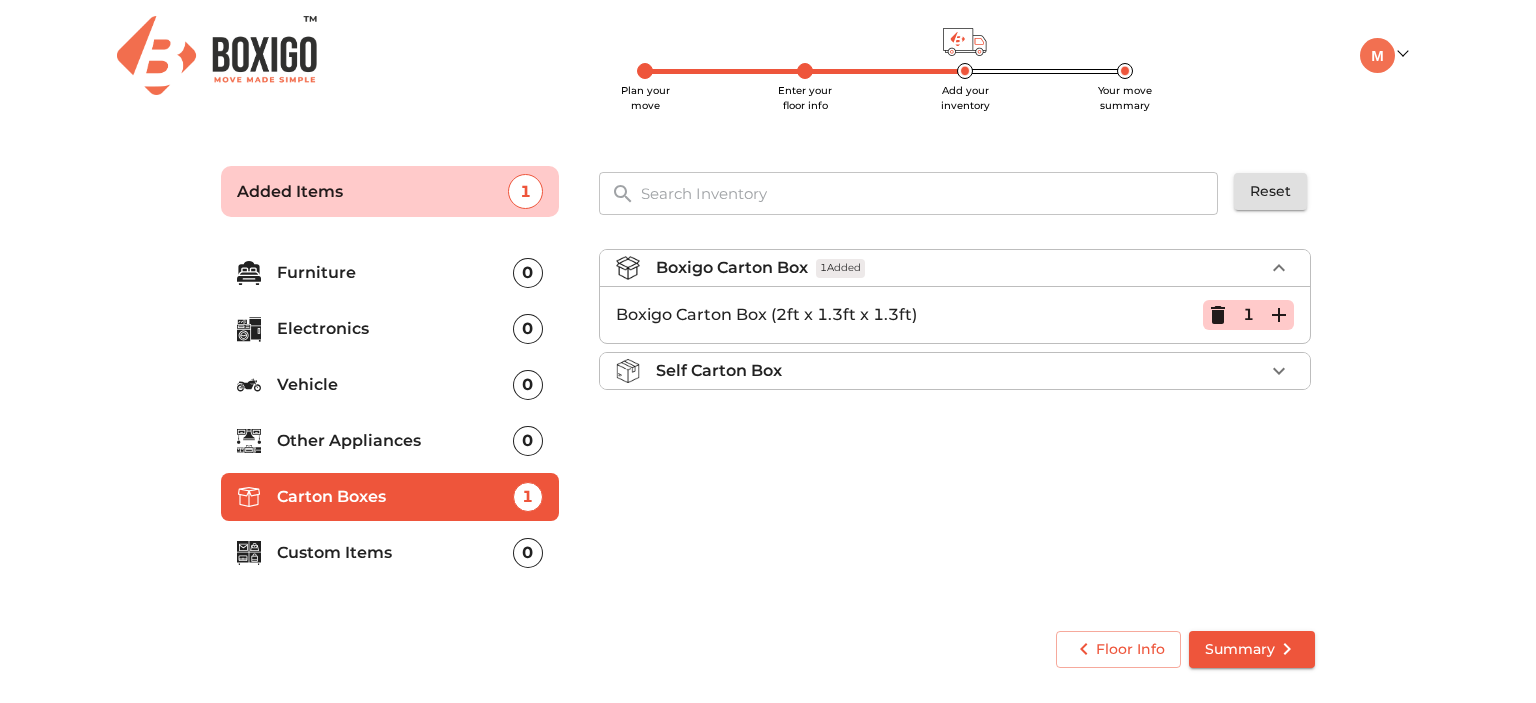 click on "Self Carton Box" at bounding box center [960, 371] 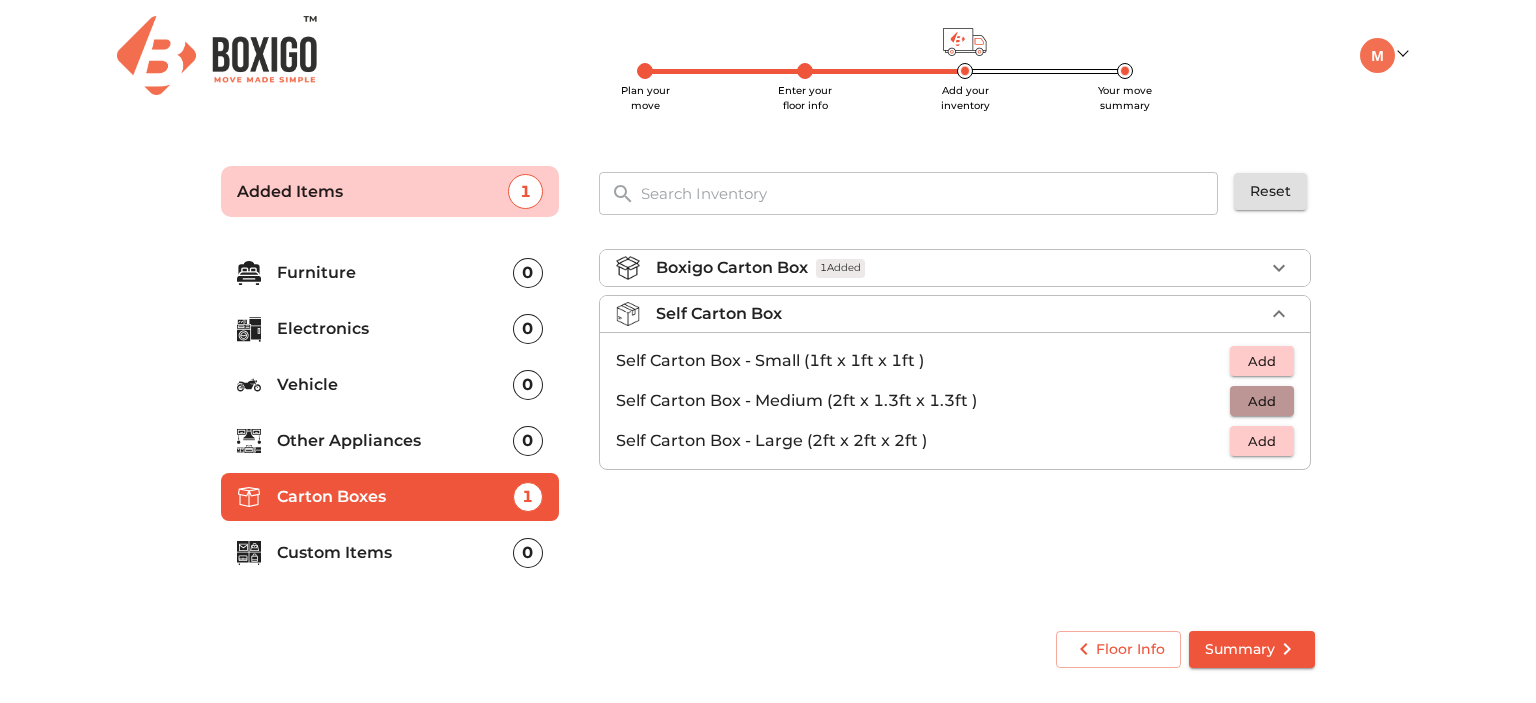 click on "Add" at bounding box center (1262, 401) 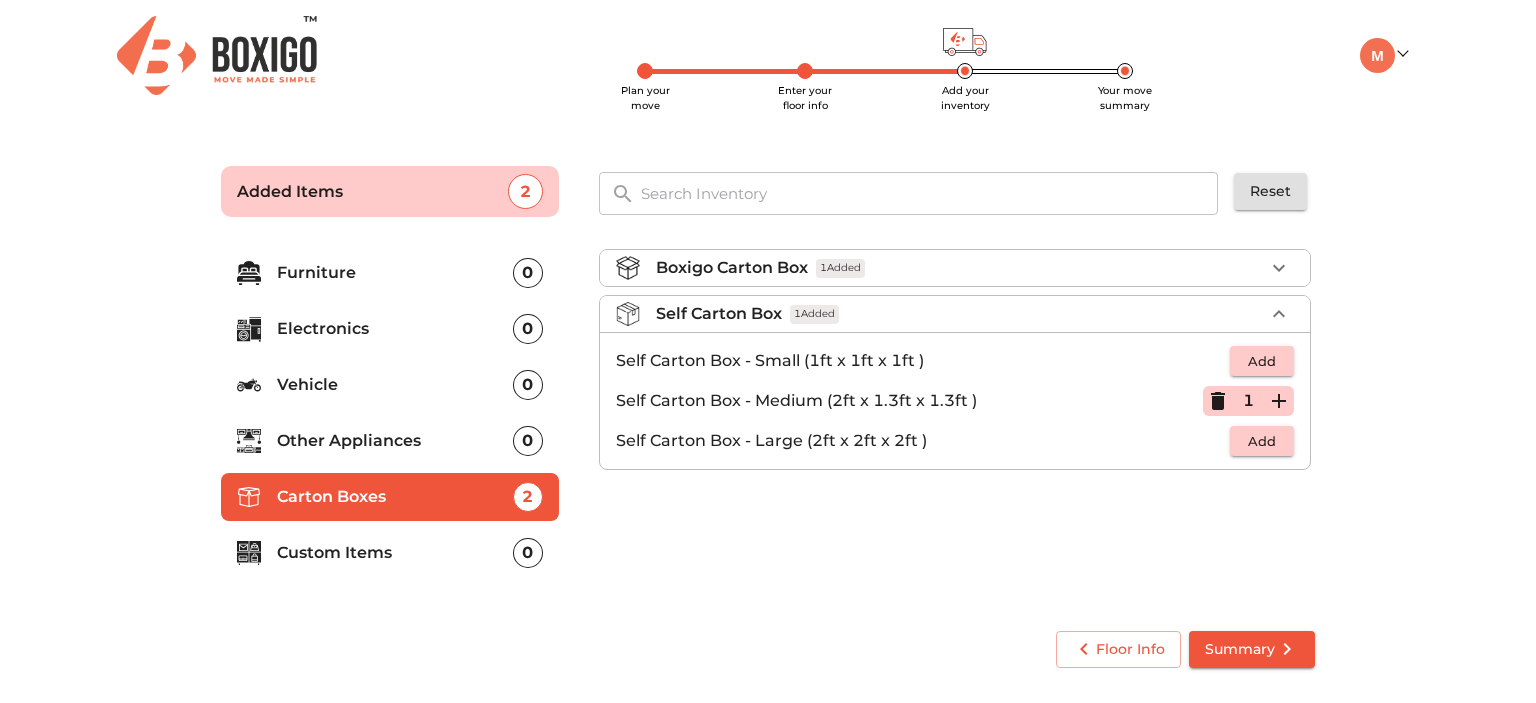 click on "Boxigo Carton Box 1  Added" at bounding box center (960, 268) 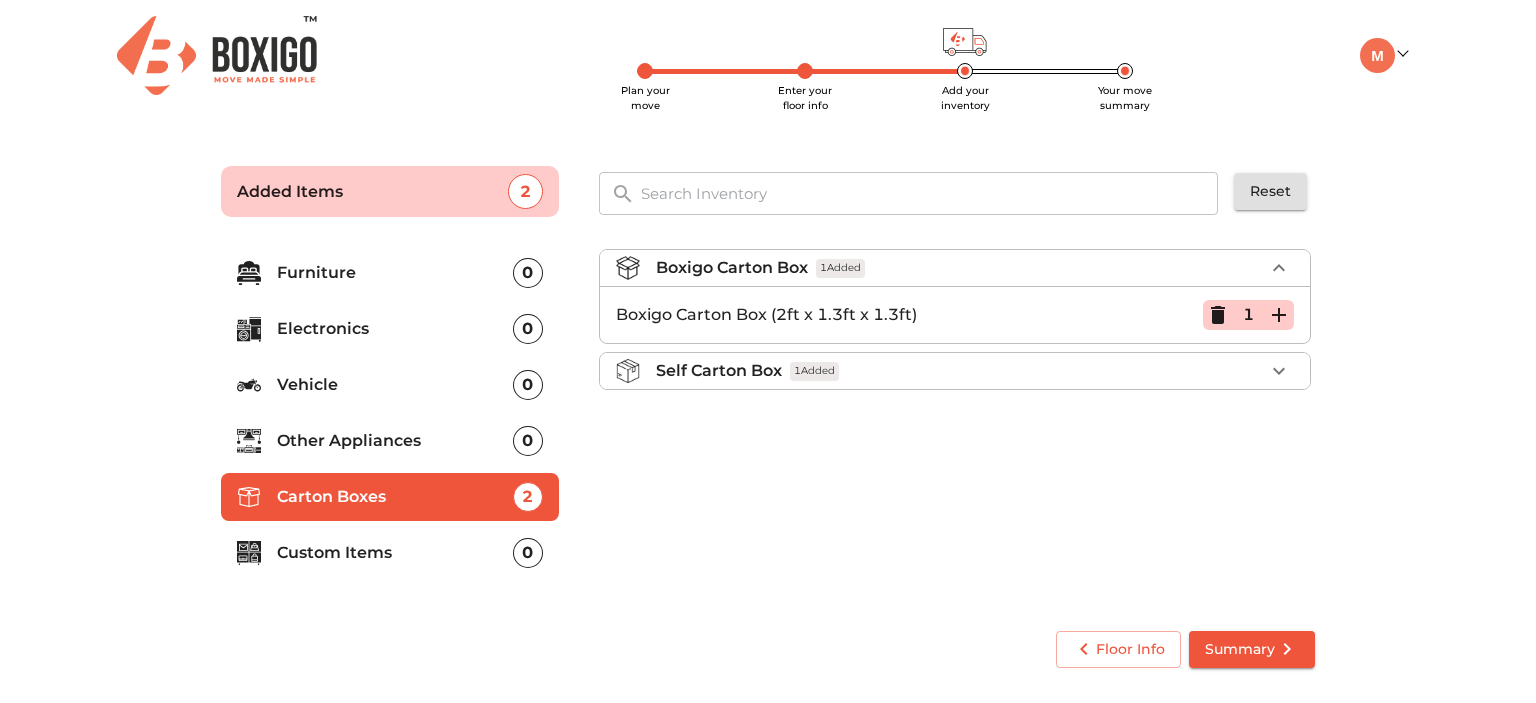 click on "Boxigo Carton Box 1  Added" at bounding box center (960, 268) 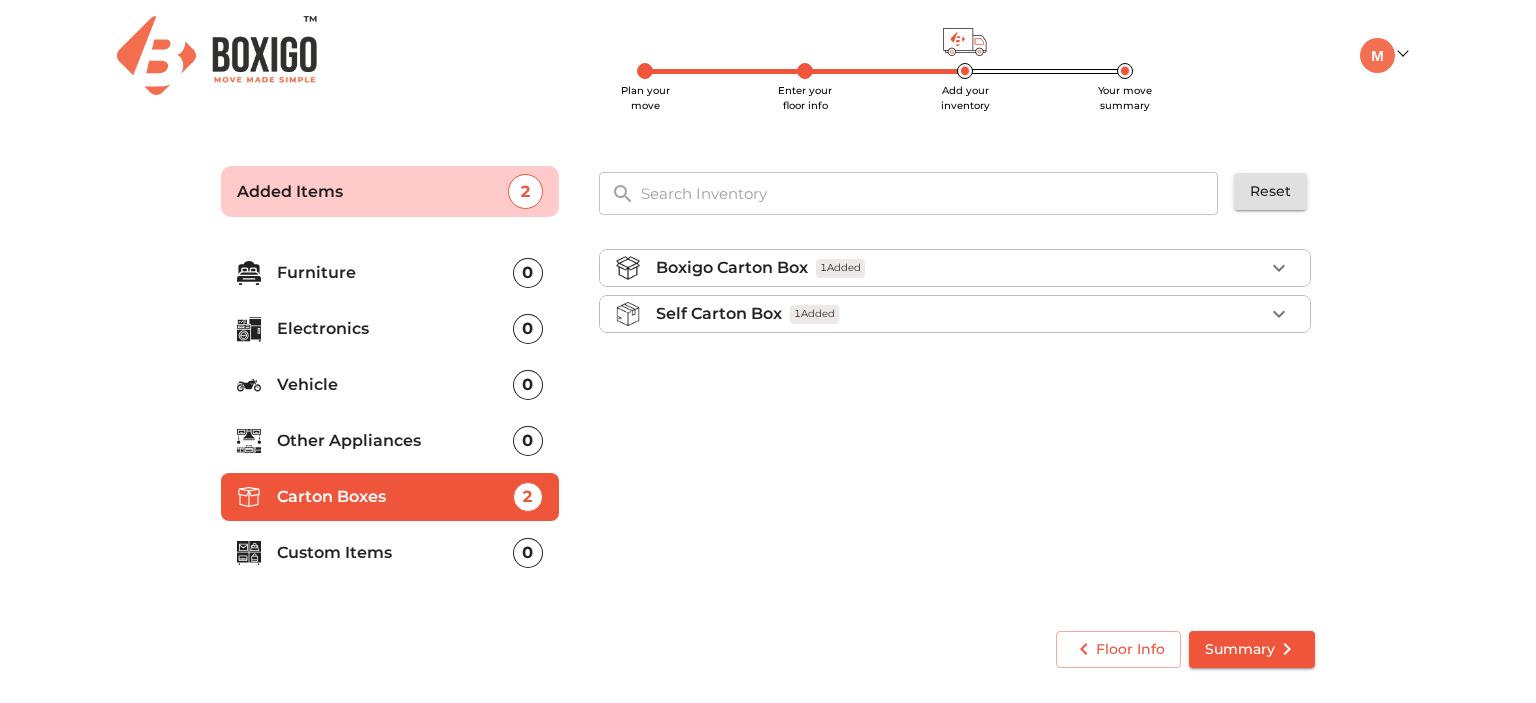 click on "Self Carton Box 1  Added" at bounding box center [960, 314] 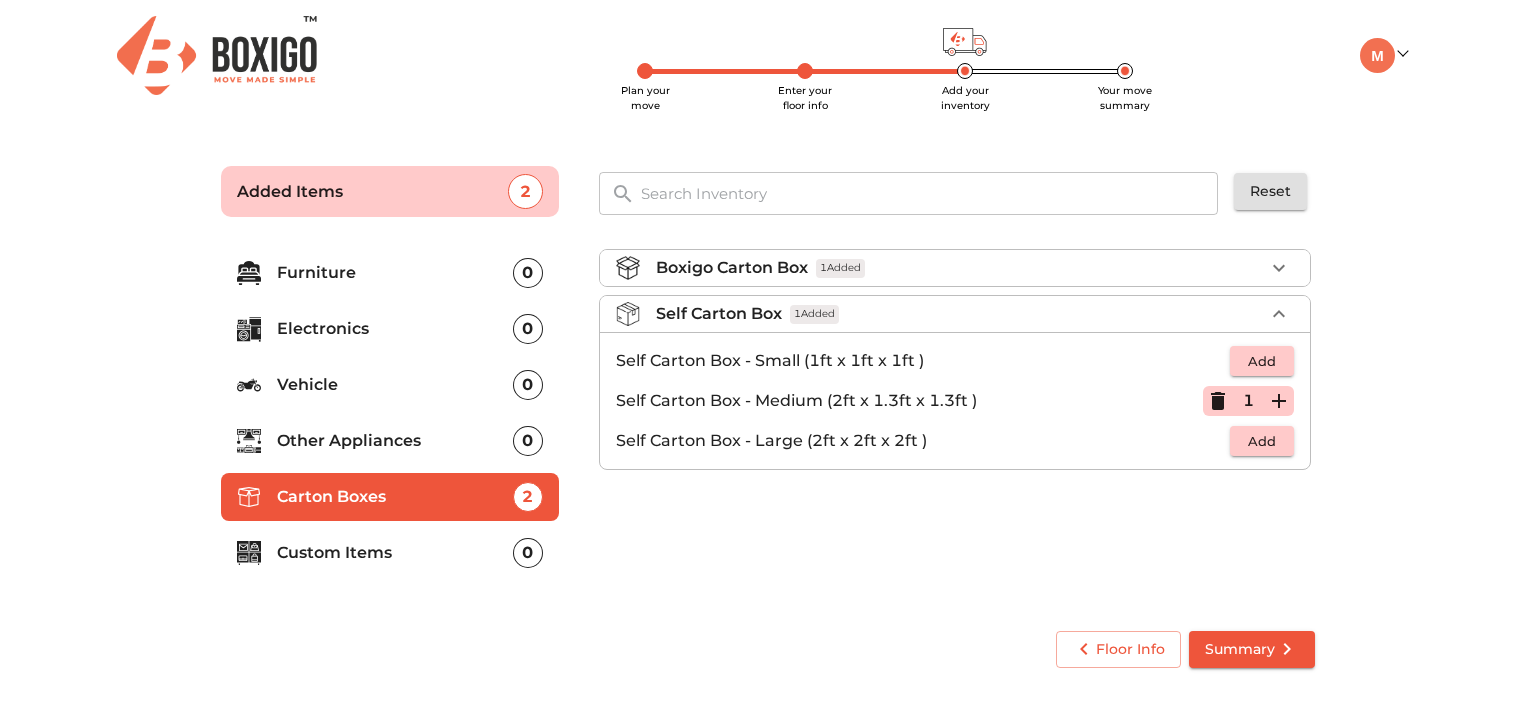 click on "Add" at bounding box center [1262, 441] 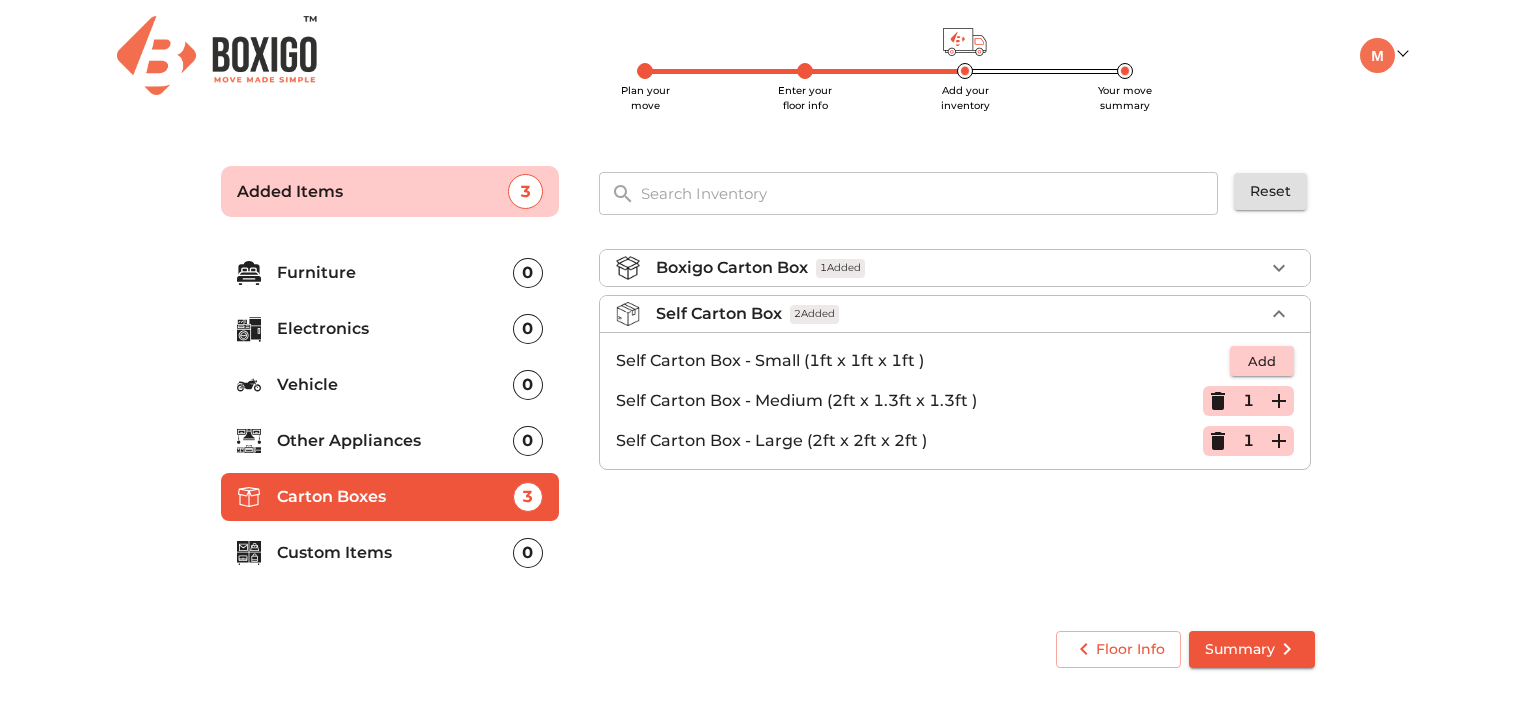 click 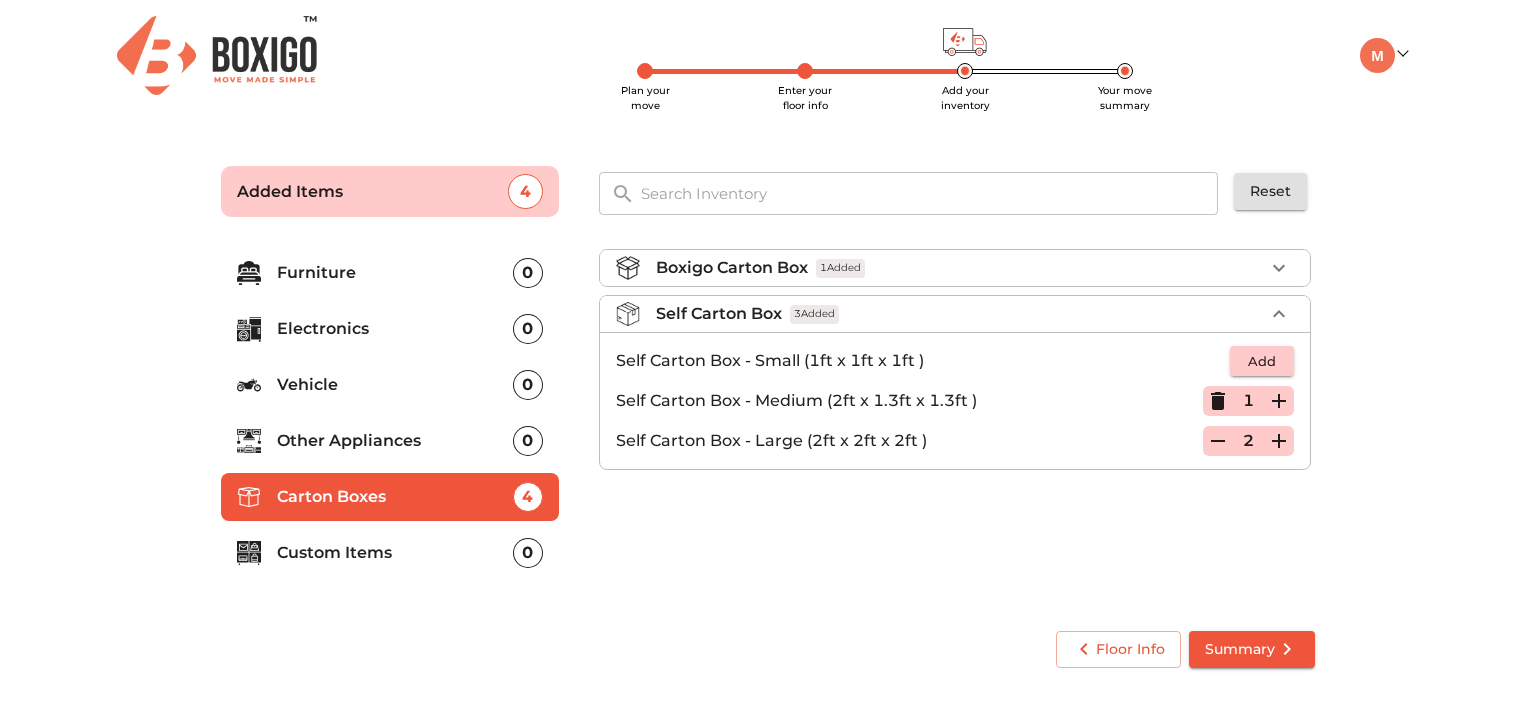 click 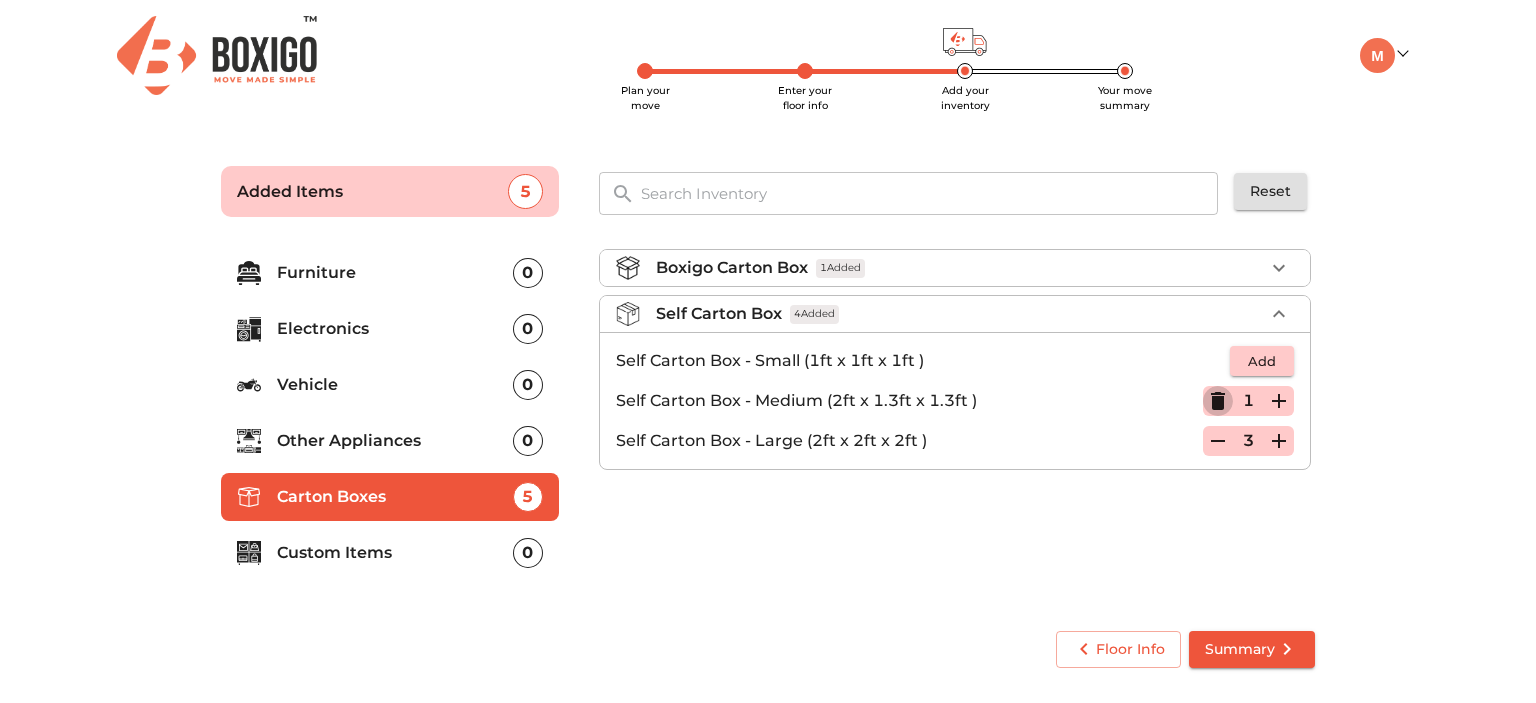 click 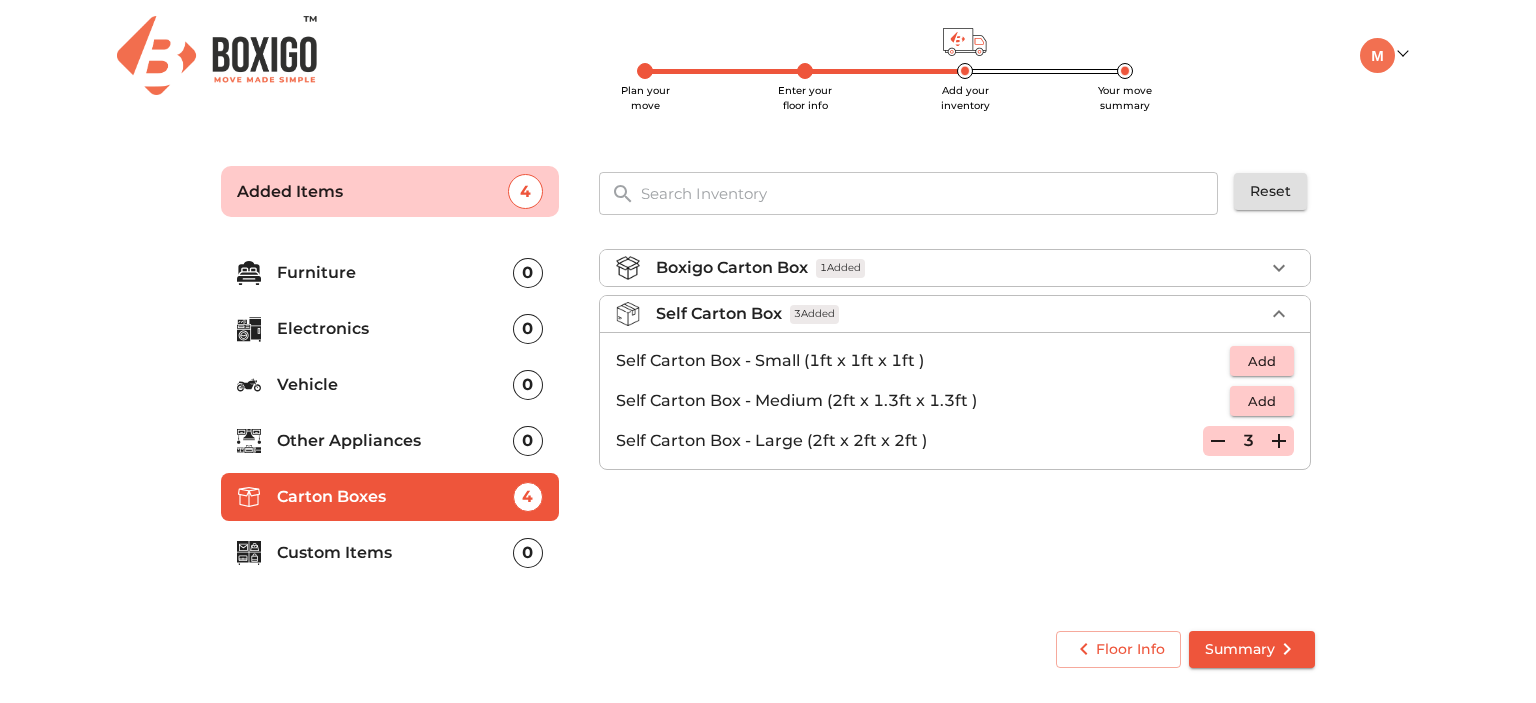click on "Summary" at bounding box center [1252, 649] 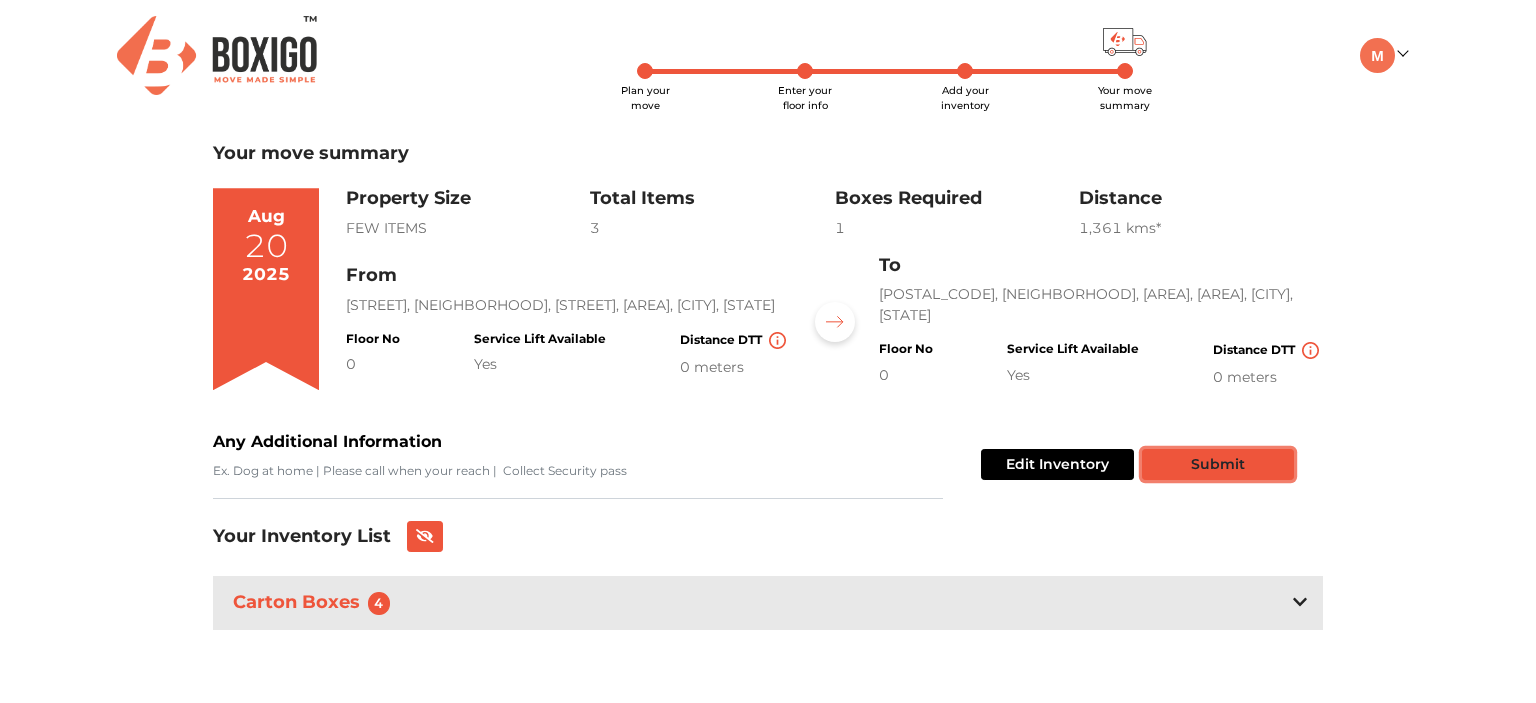 click on "Submit" at bounding box center (1218, 464) 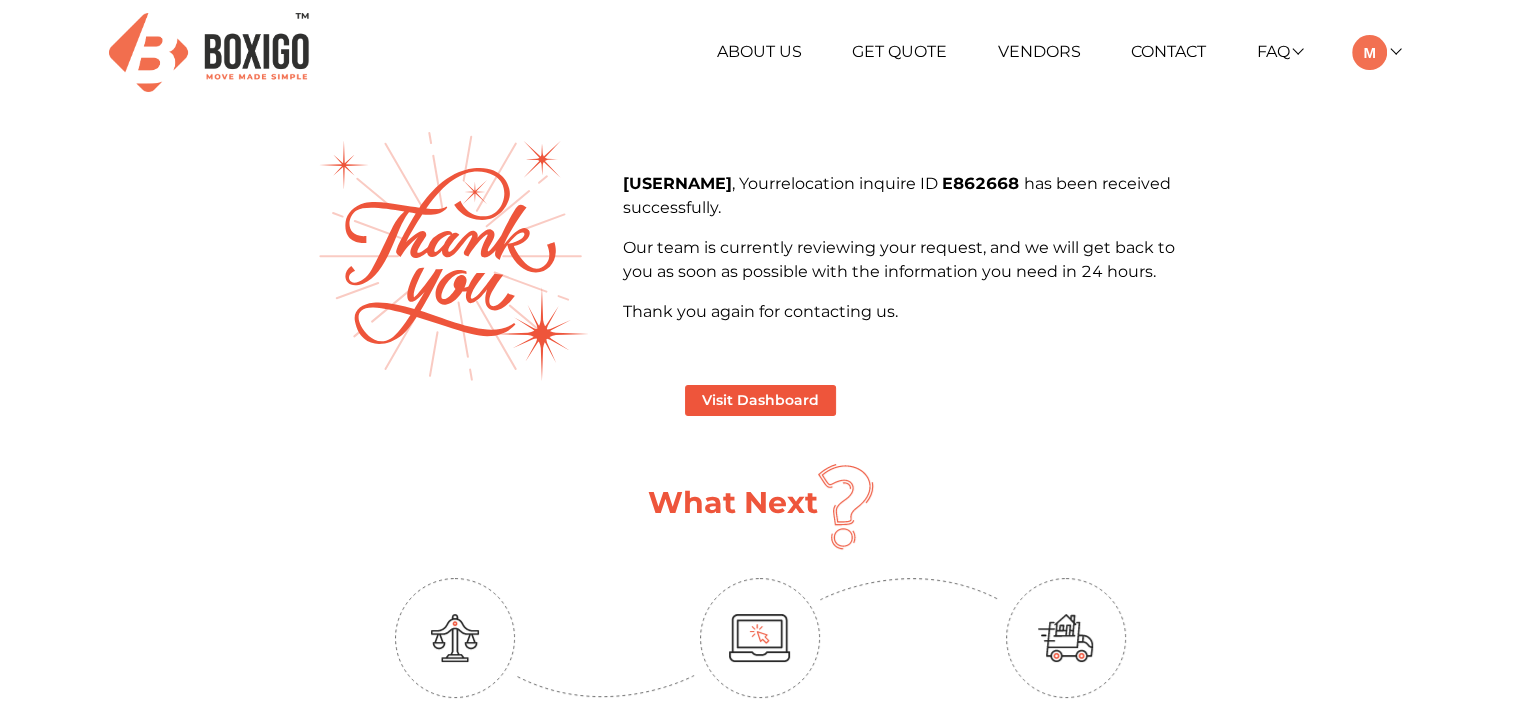 scroll, scrollTop: 0, scrollLeft: 0, axis: both 